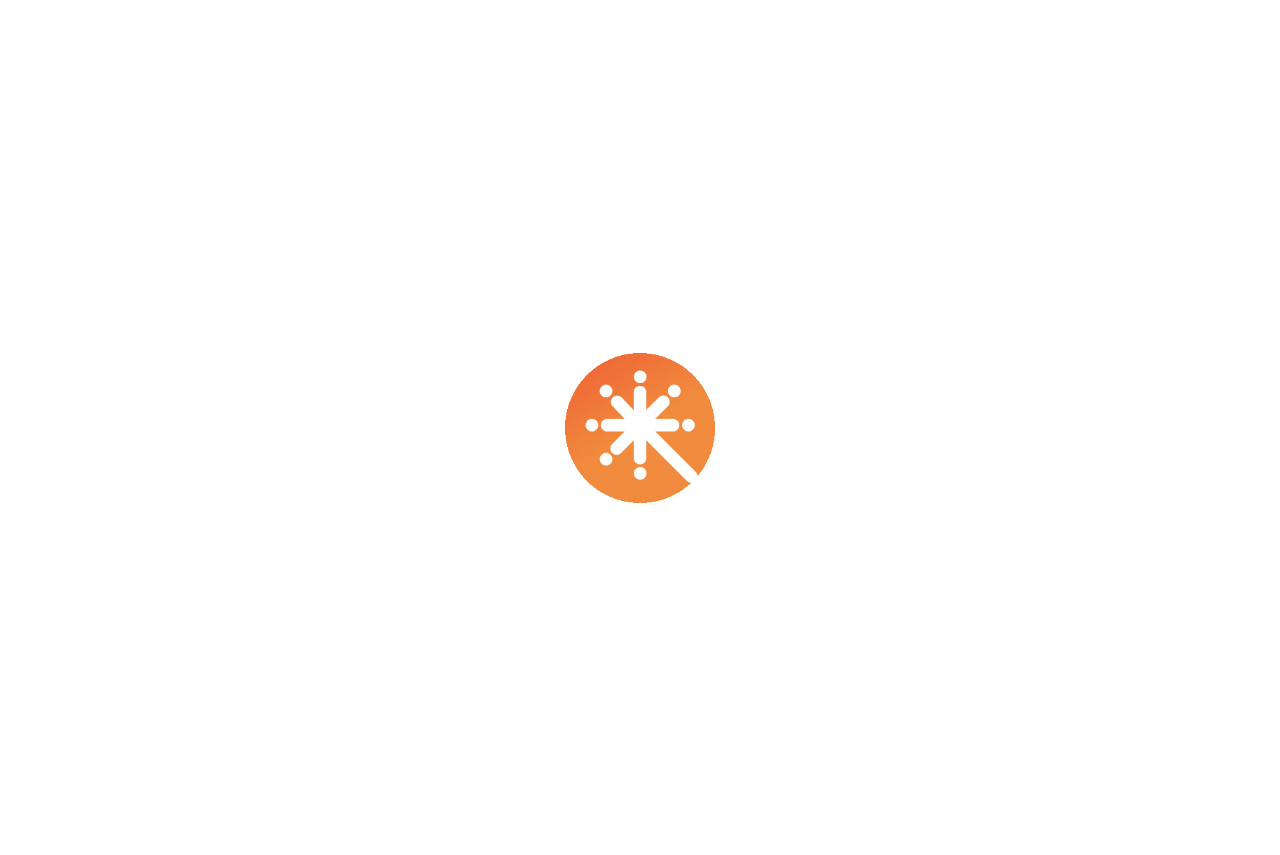 scroll, scrollTop: 0, scrollLeft: 0, axis: both 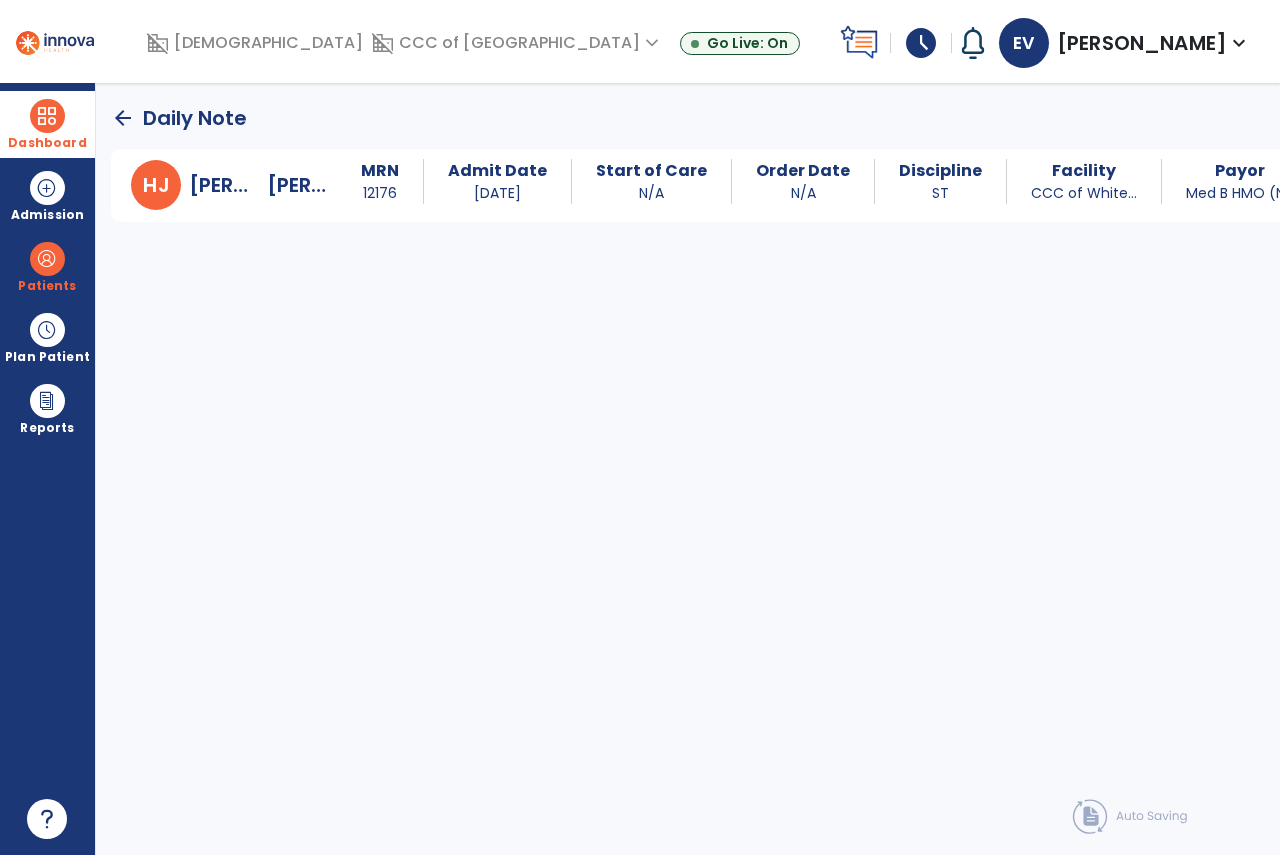 click at bounding box center [47, 116] 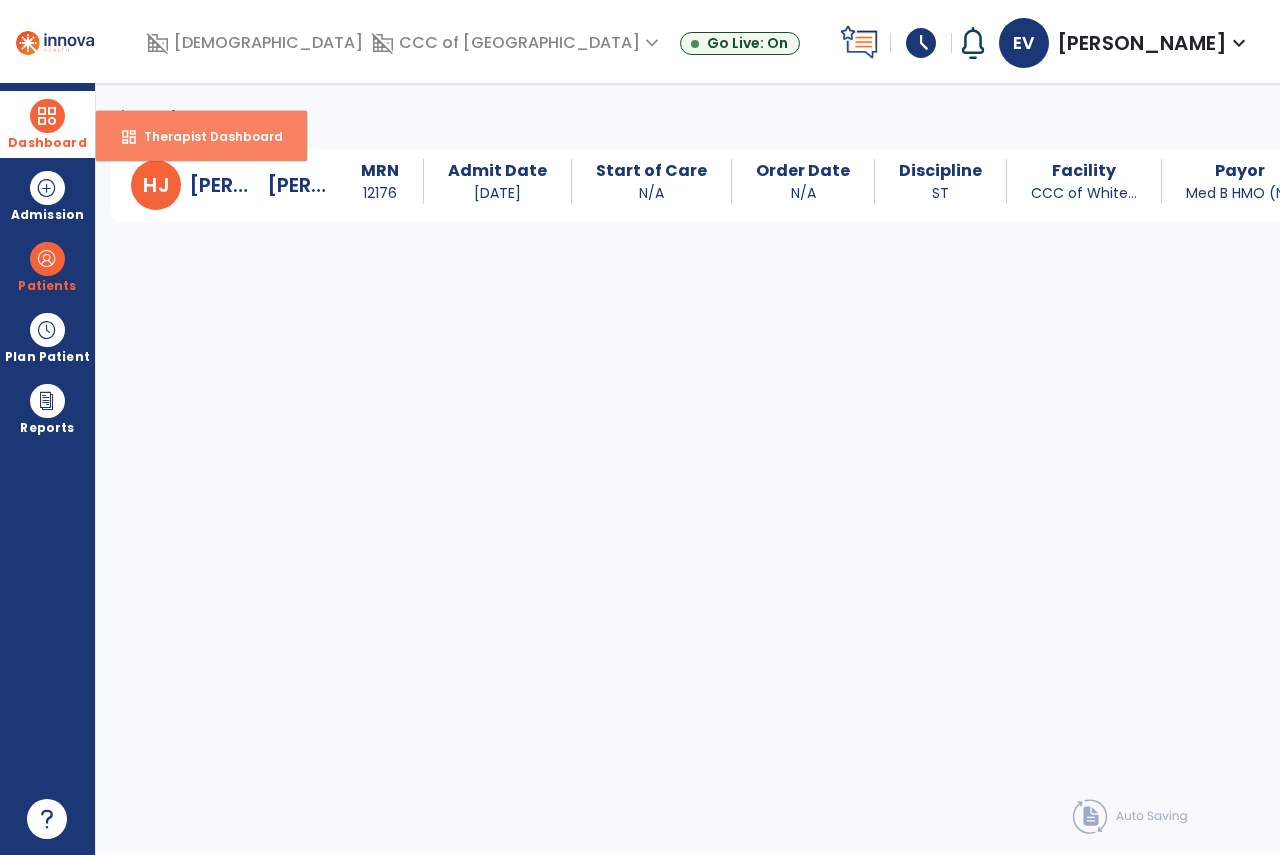 click on "dashboard" at bounding box center (129, 137) 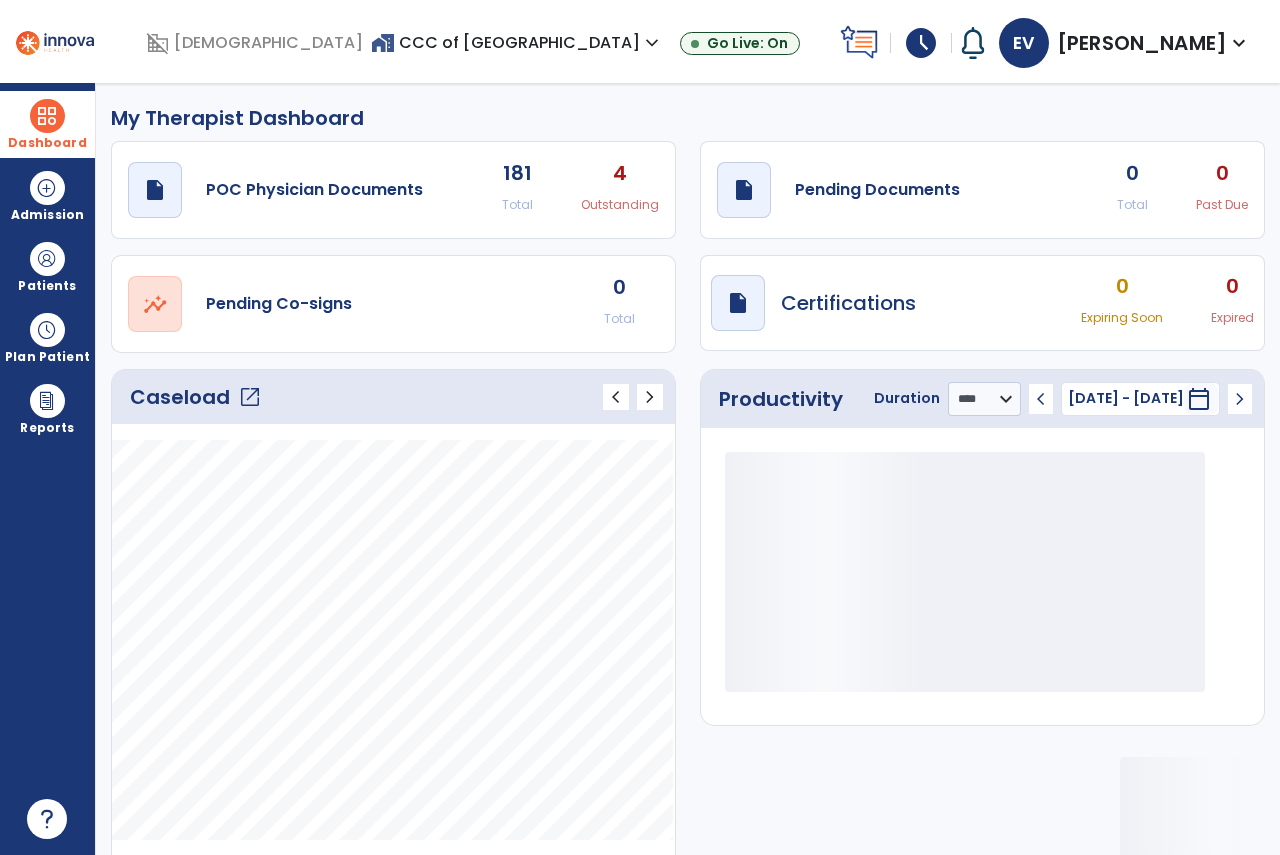click on "schedule" at bounding box center [921, 43] 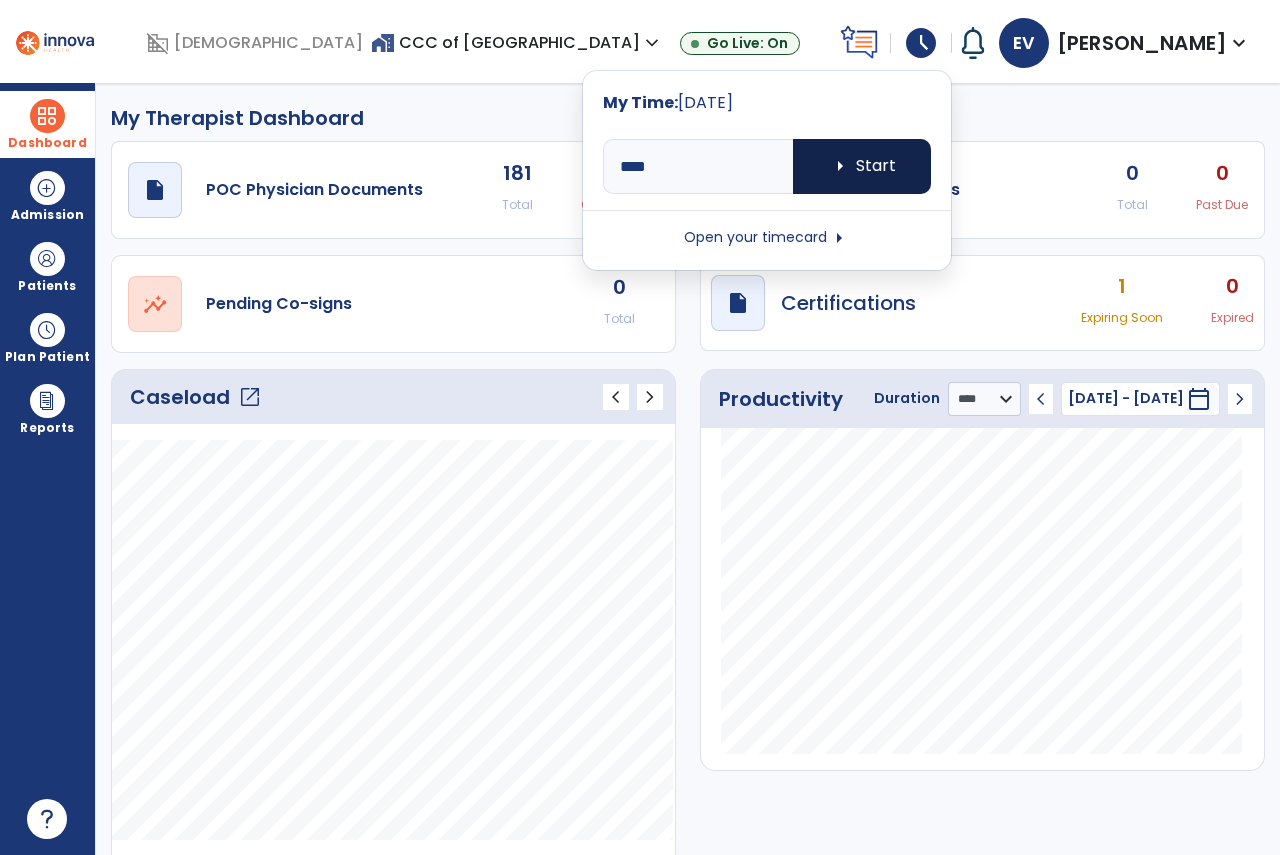 click on "arrow_right  Start" at bounding box center (862, 166) 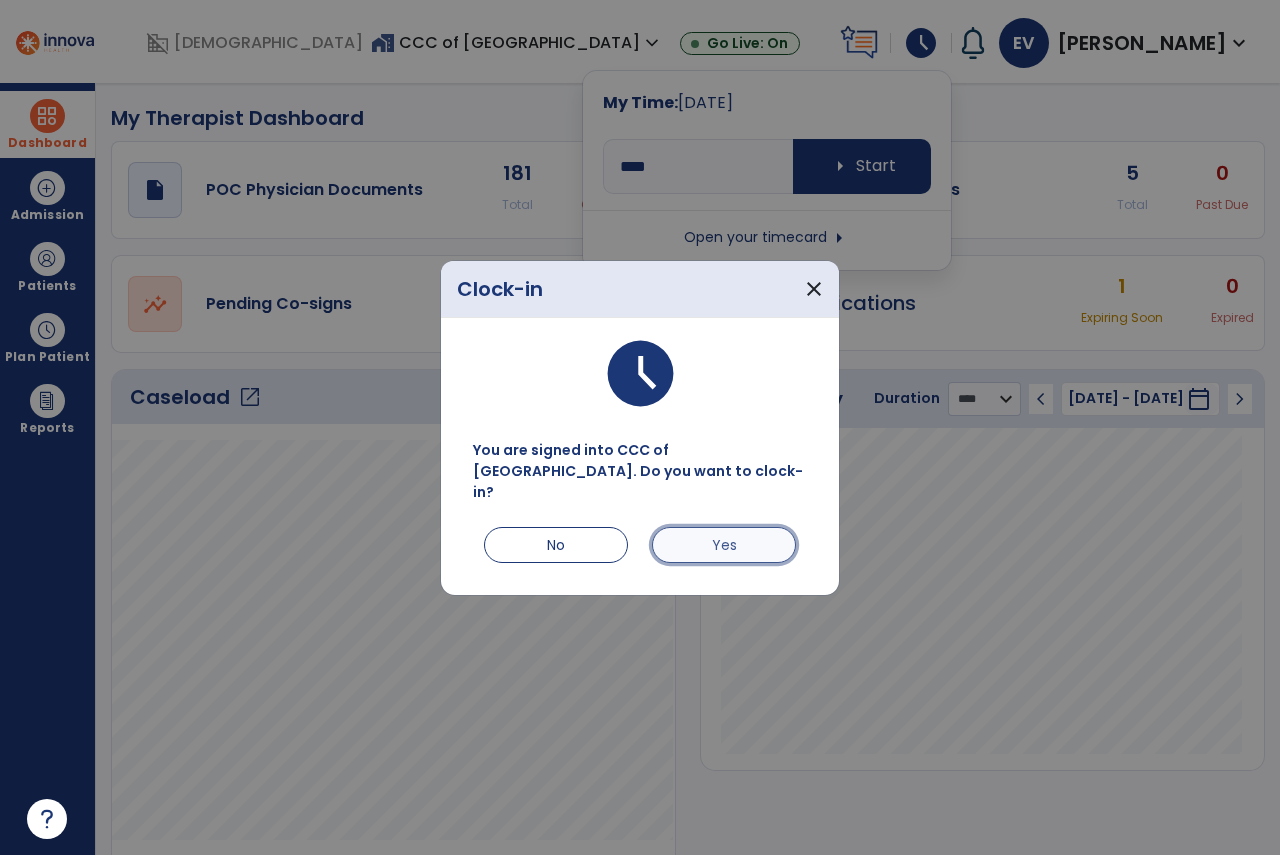 click on "Yes" at bounding box center (724, 545) 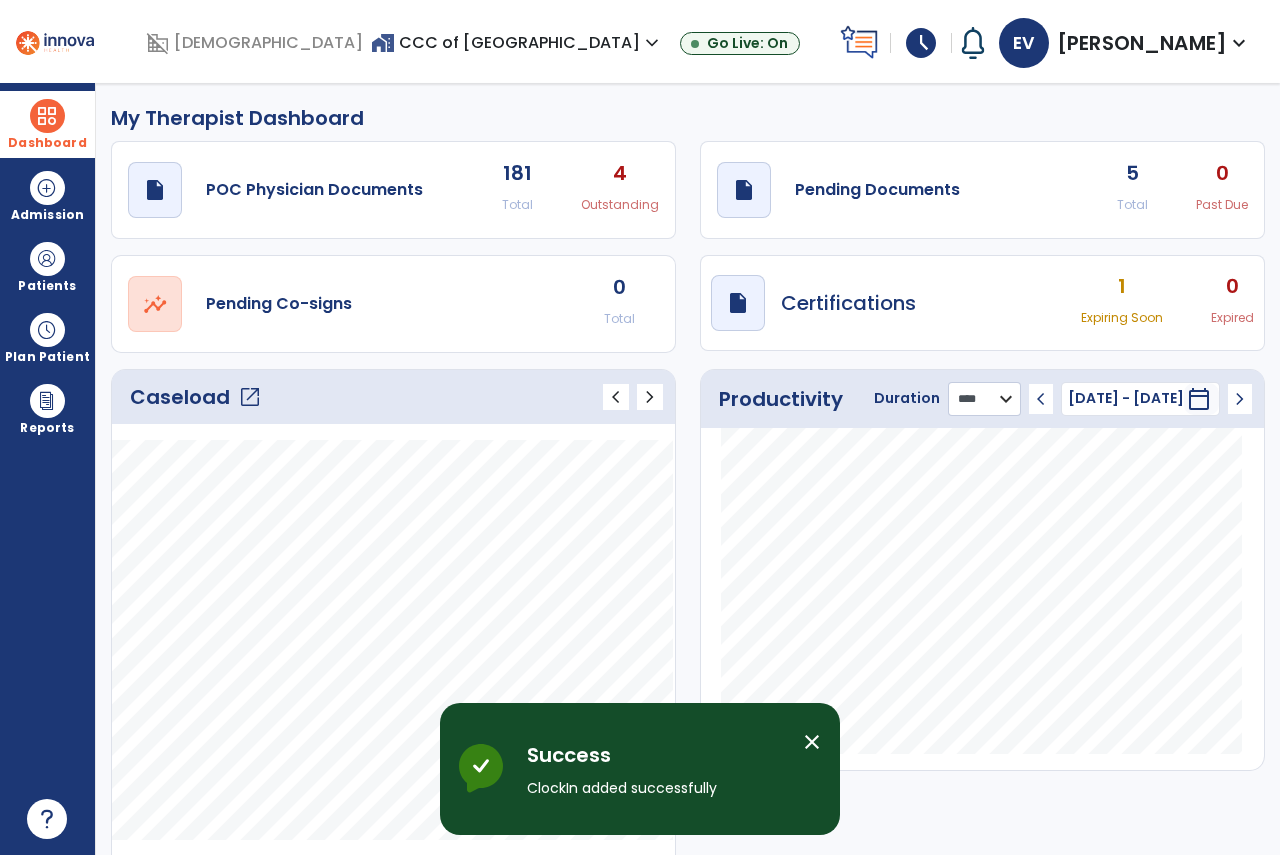 click on "******** **** ***" 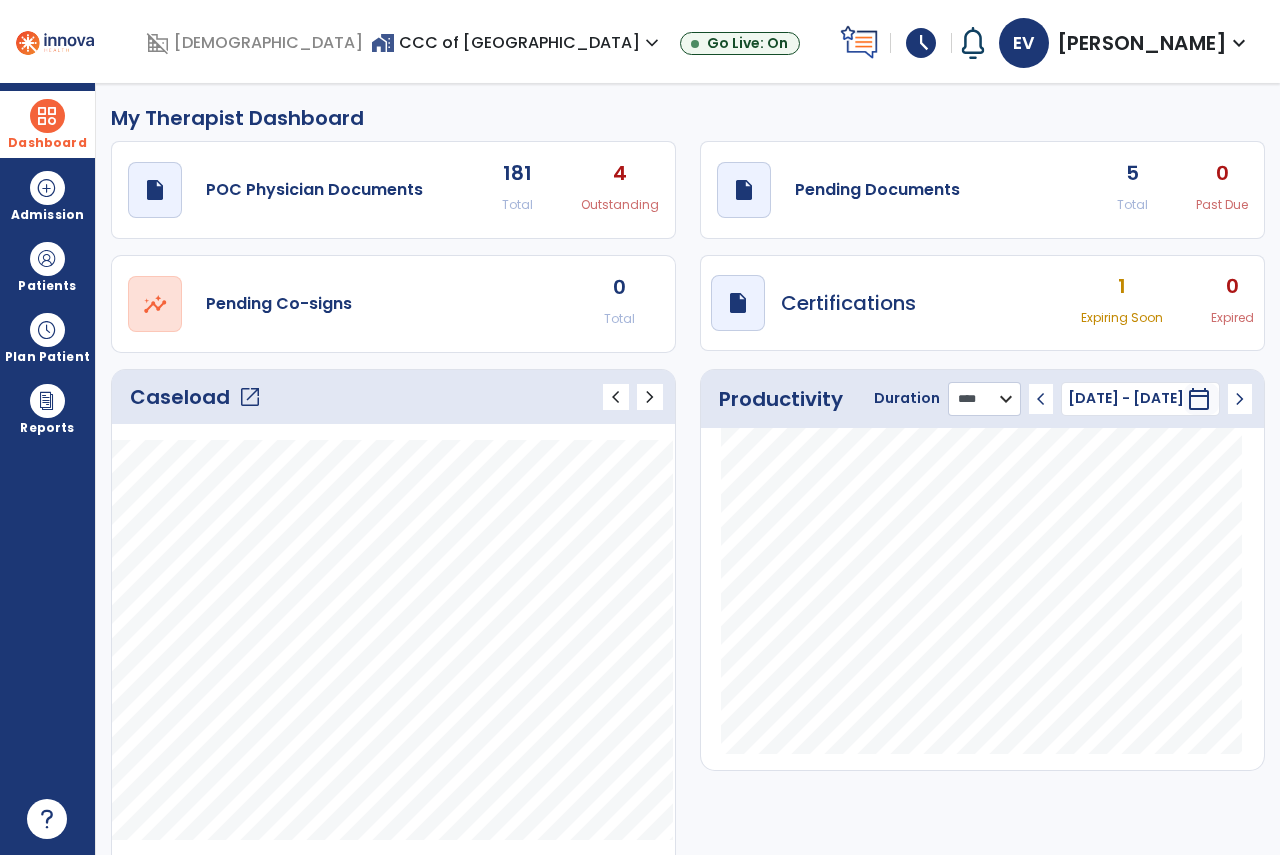 select on "***" 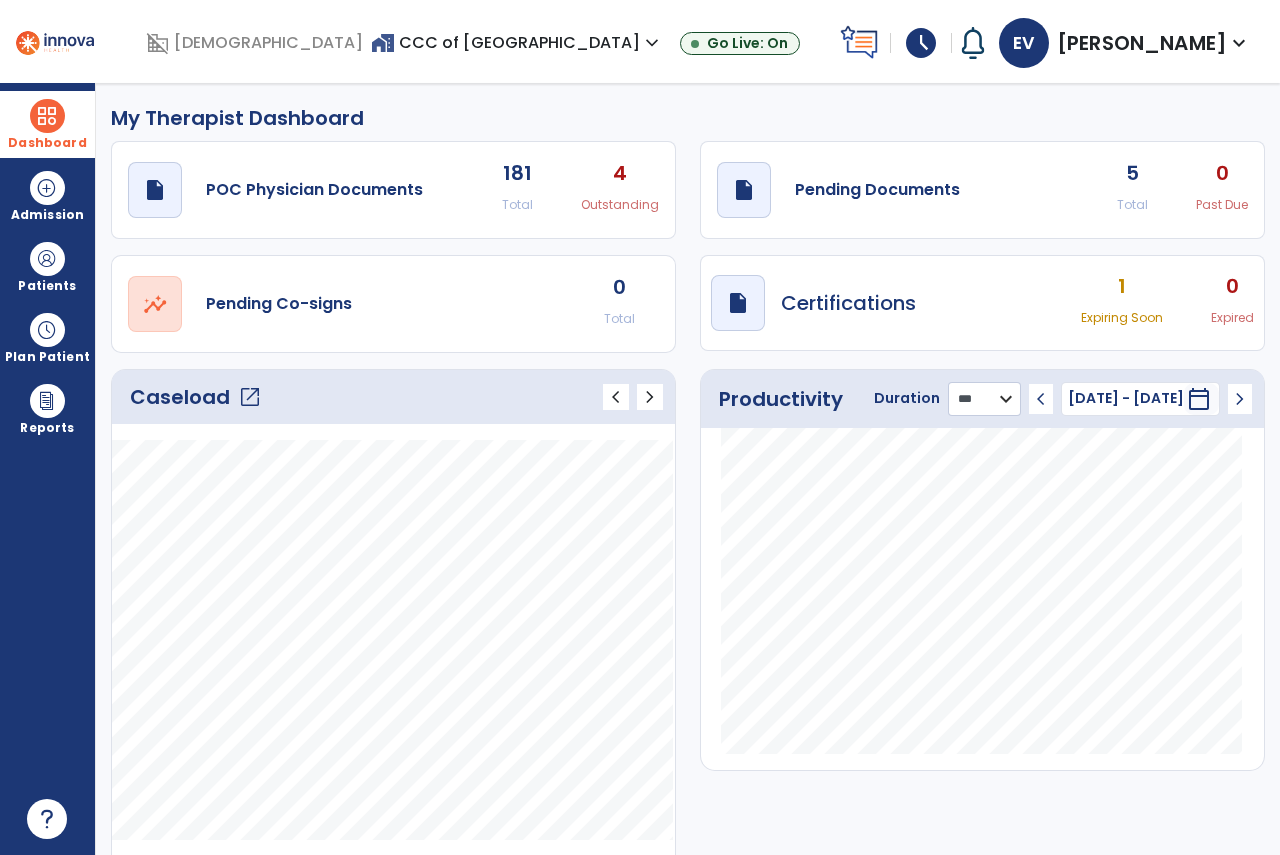 click on "******** **** ***" 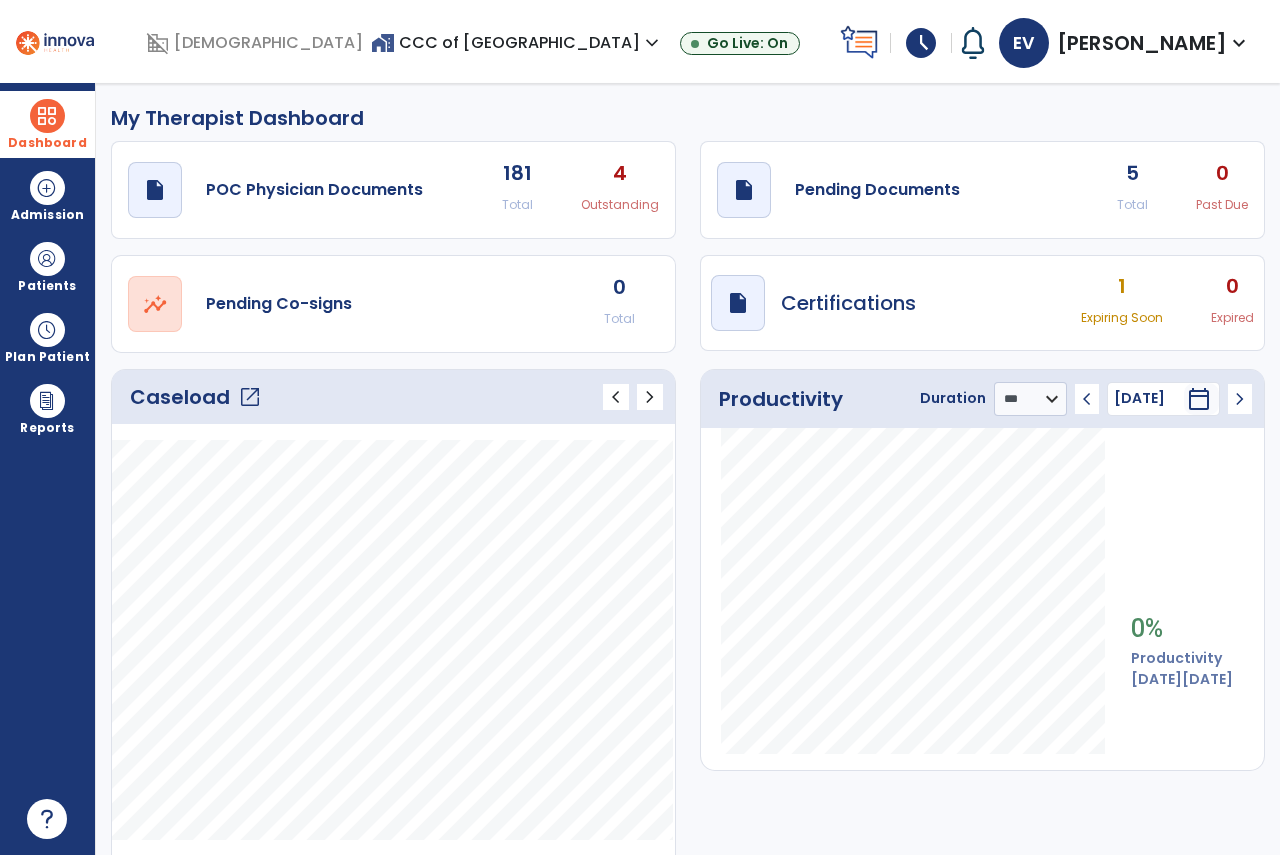 click on "chevron_left [DATE]  *********  calendar_today  chevron_right" 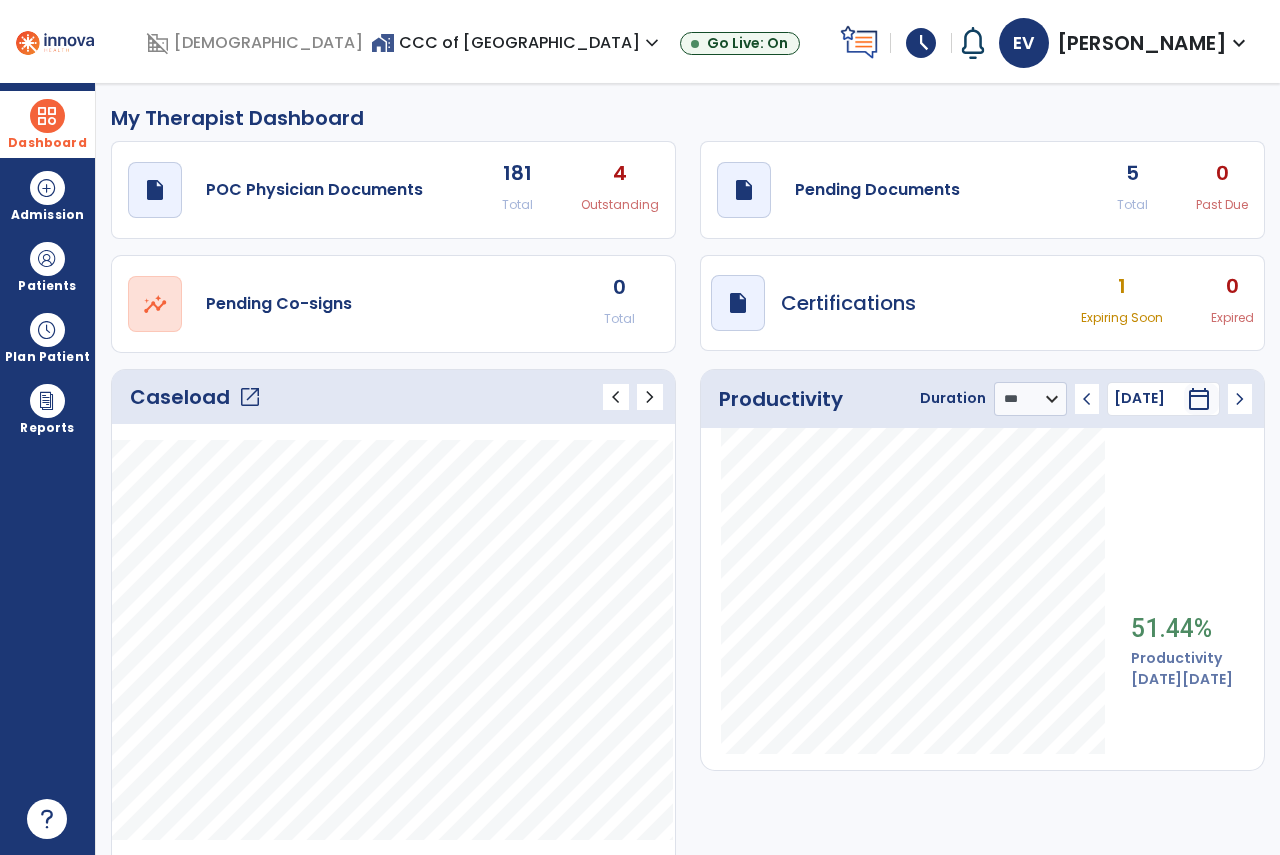 click on "draft   open_in_new  Pending Documents 5 Total 0 Past Due" 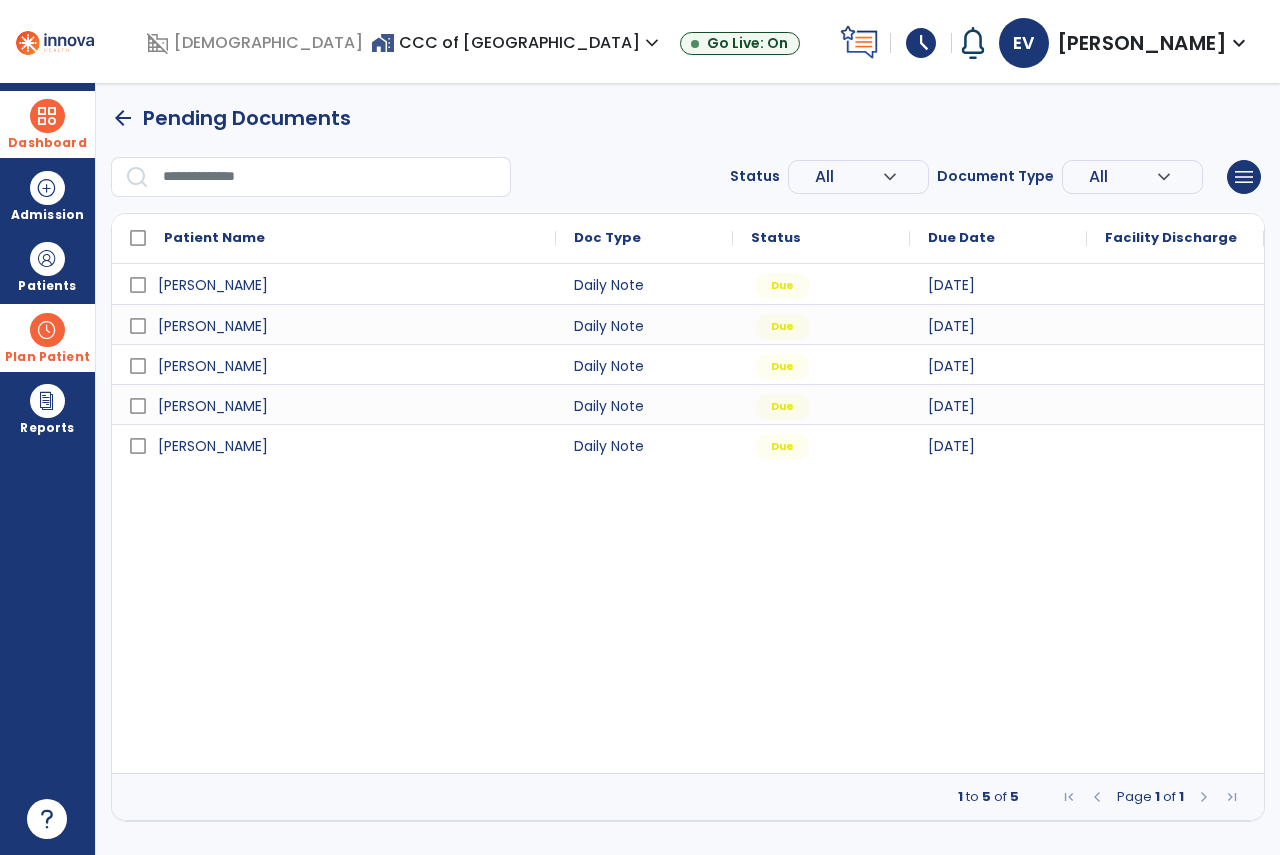 drag, startPoint x: 73, startPoint y: 325, endPoint x: 117, endPoint y: 351, distance: 51.10773 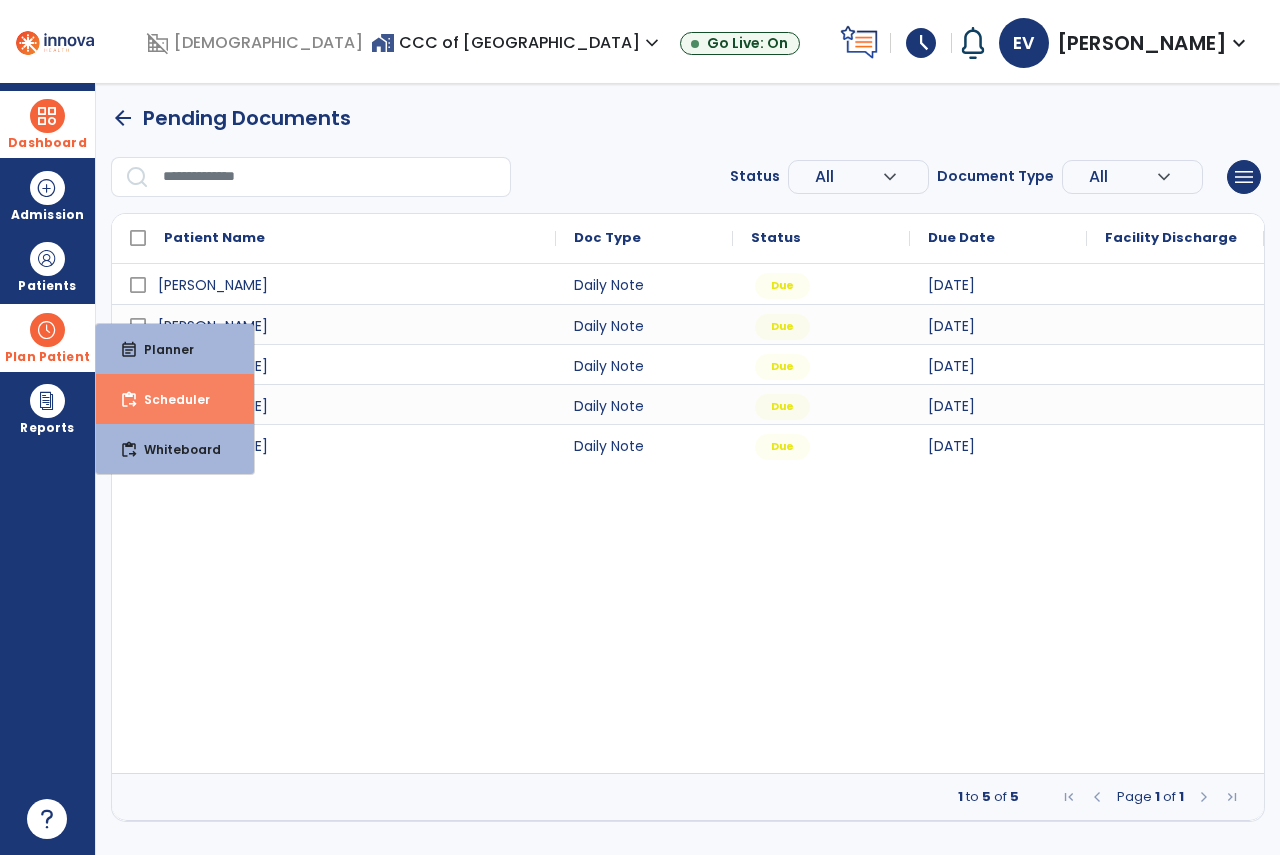 click on "Scheduler" at bounding box center [169, 399] 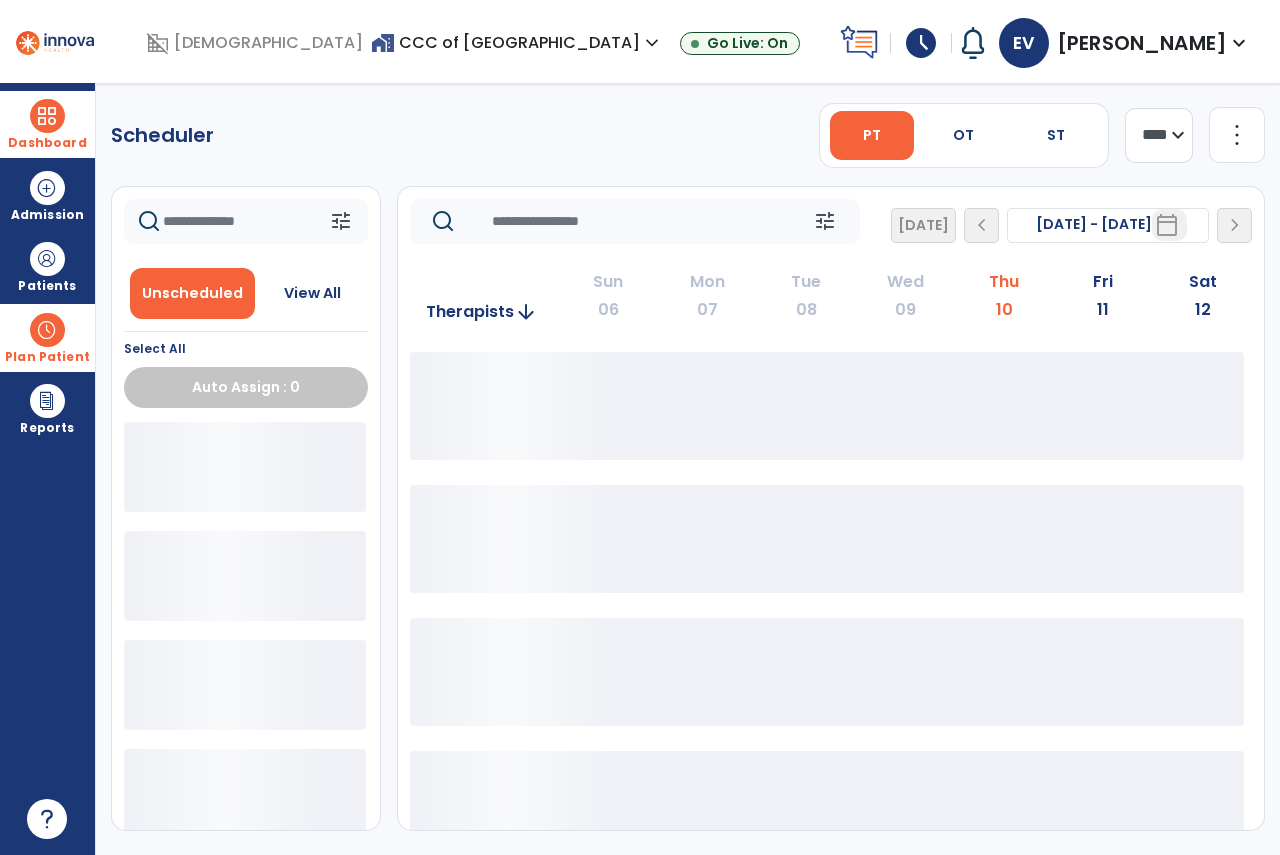 drag, startPoint x: 1031, startPoint y: 125, endPoint x: 1107, endPoint y: 144, distance: 78.339005 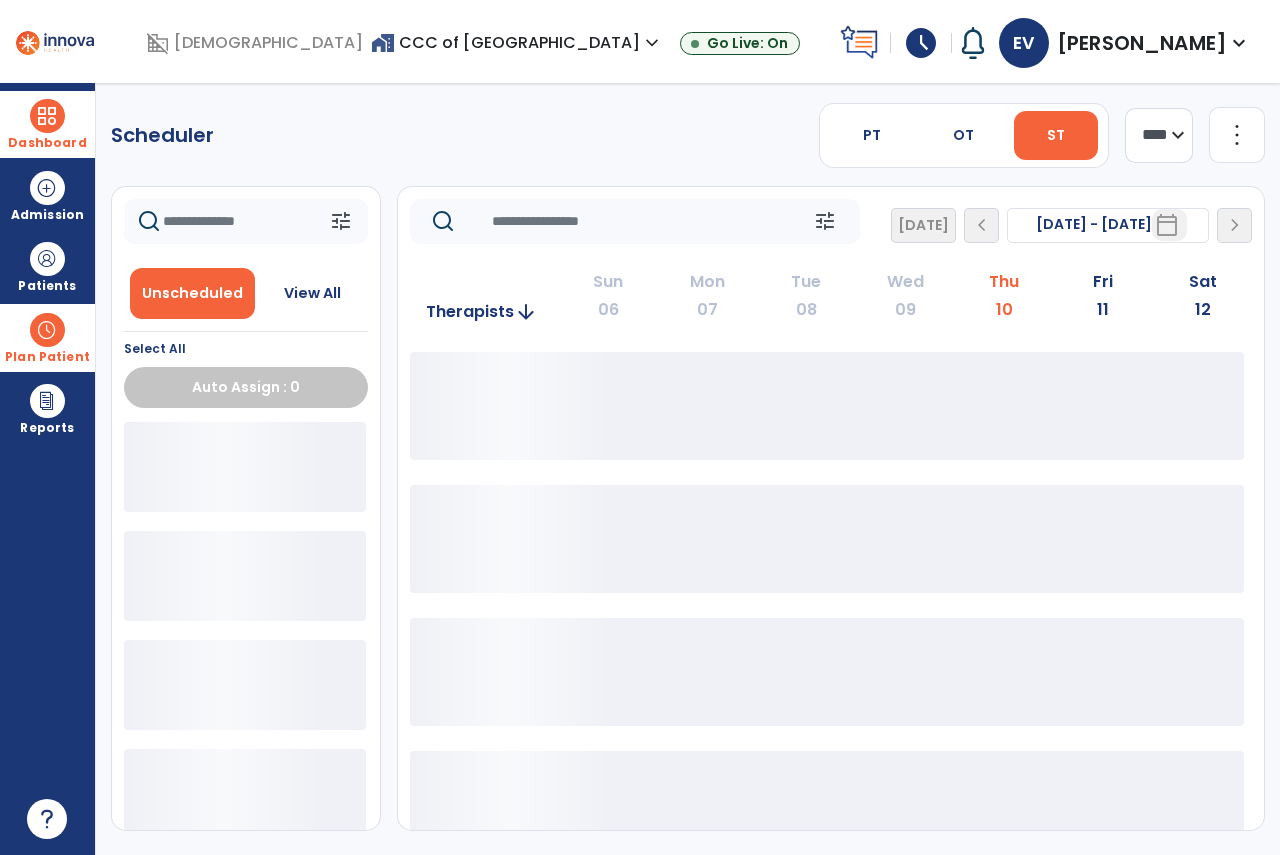 drag, startPoint x: 1143, startPoint y: 148, endPoint x: 1146, endPoint y: 162, distance: 14.3178215 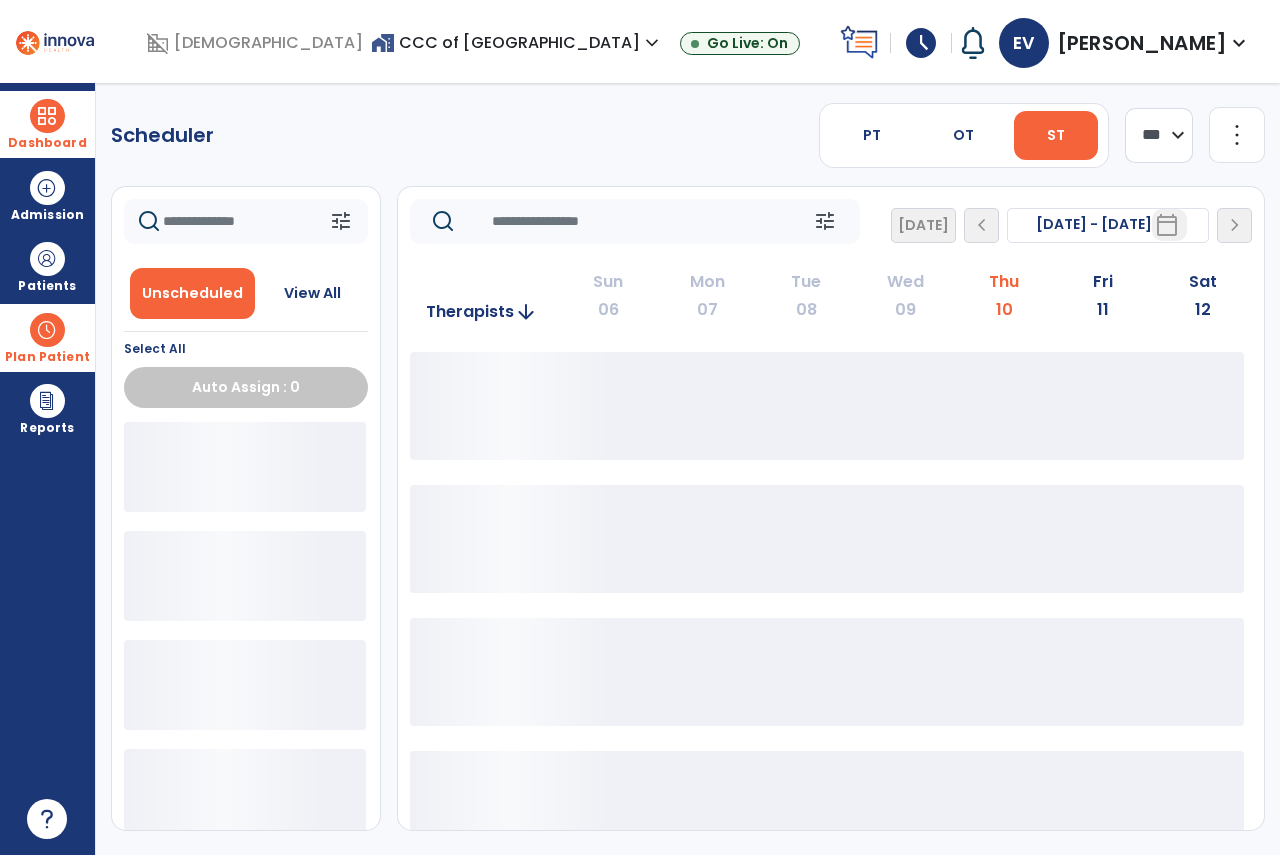 click on "**** ***" 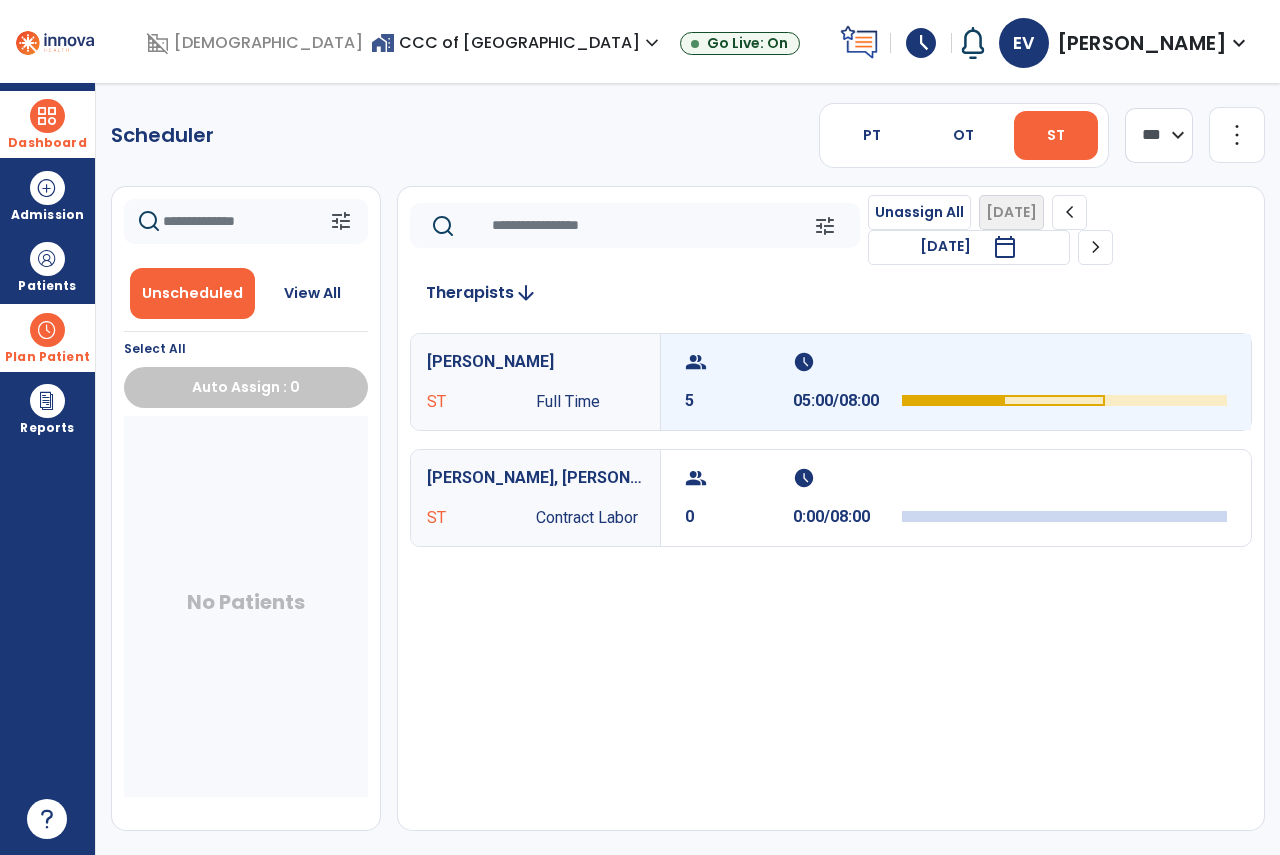 click on "group  5  schedule  05:00/08:00" at bounding box center (956, 382) 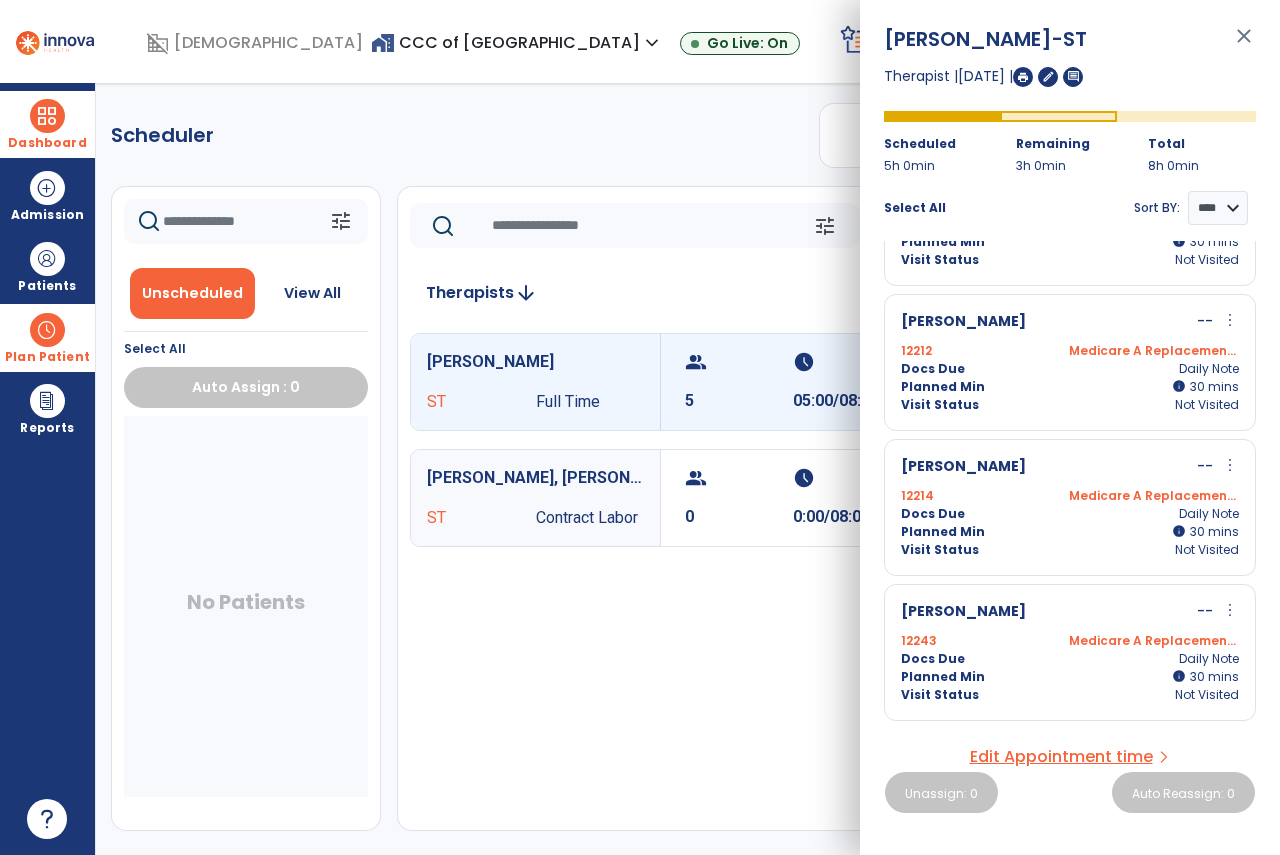 scroll, scrollTop: 0, scrollLeft: 0, axis: both 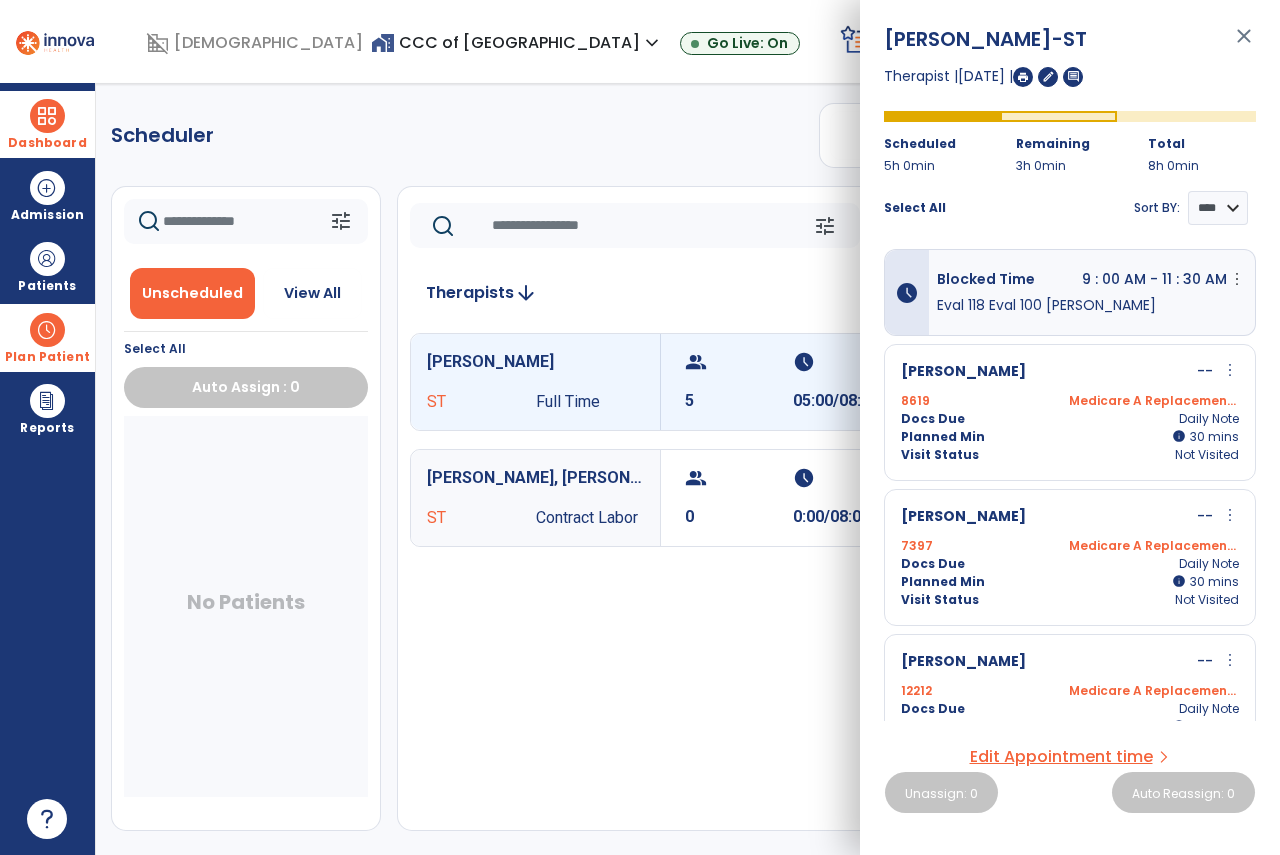 drag, startPoint x: 1241, startPoint y: 36, endPoint x: 1093, endPoint y: 7, distance: 150.81445 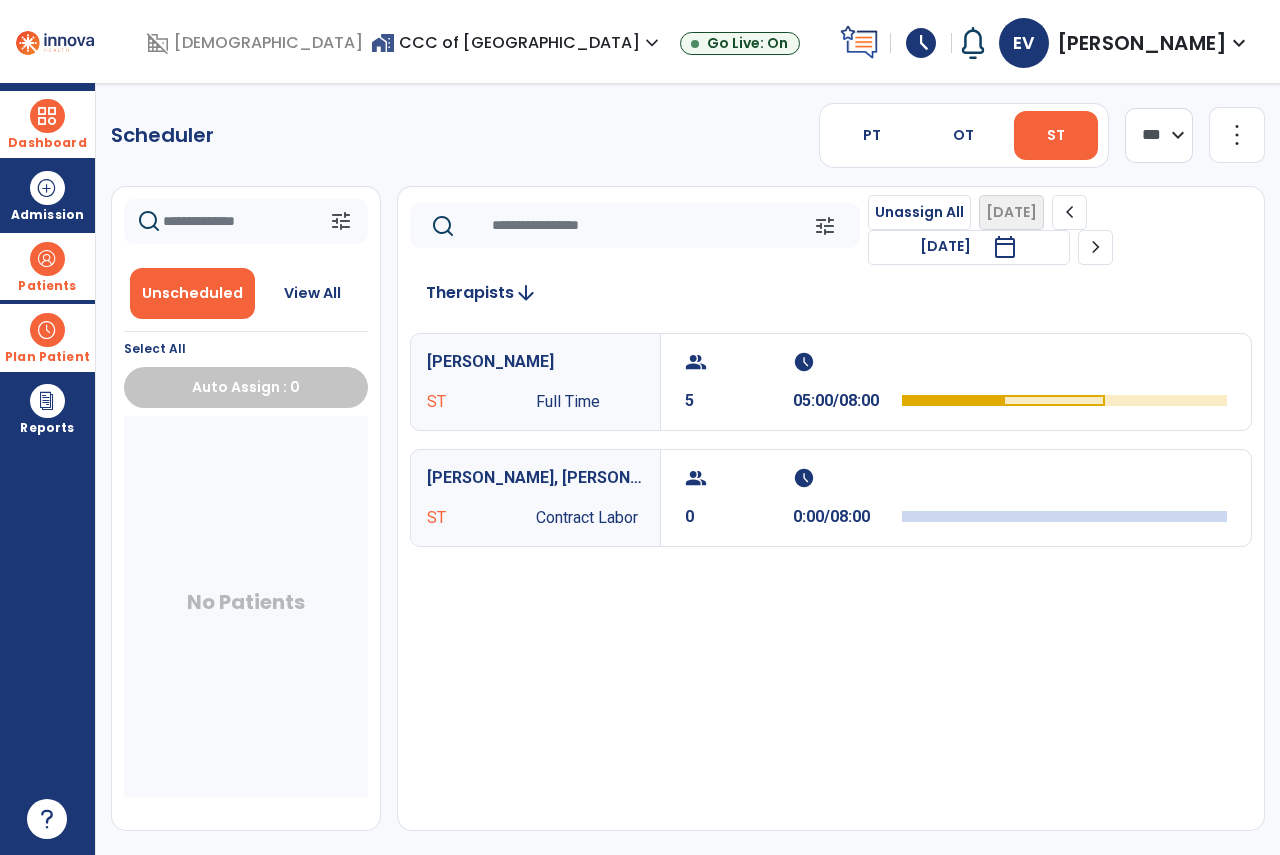 click on "Patients" at bounding box center (47, 266) 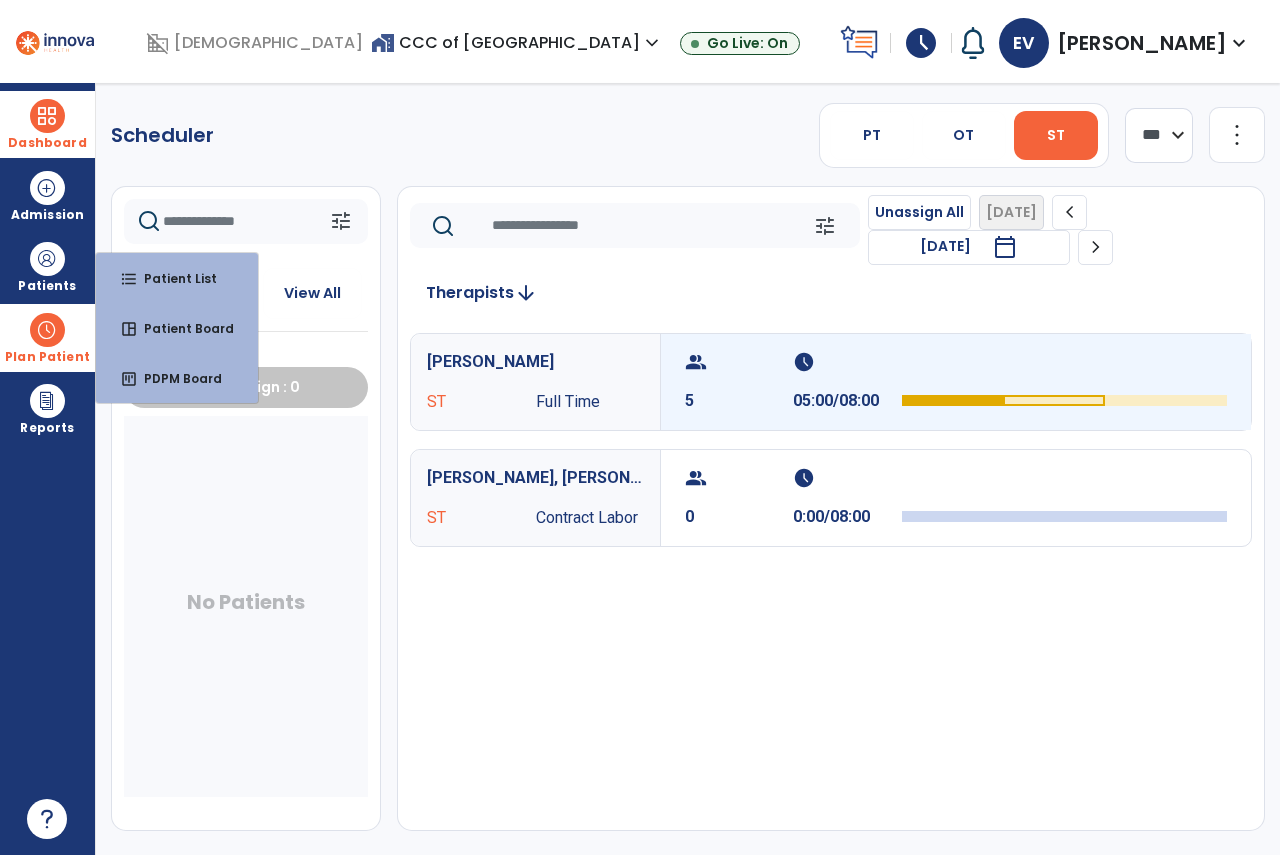 click on "schedule  05:00/08:00" at bounding box center [847, 382] 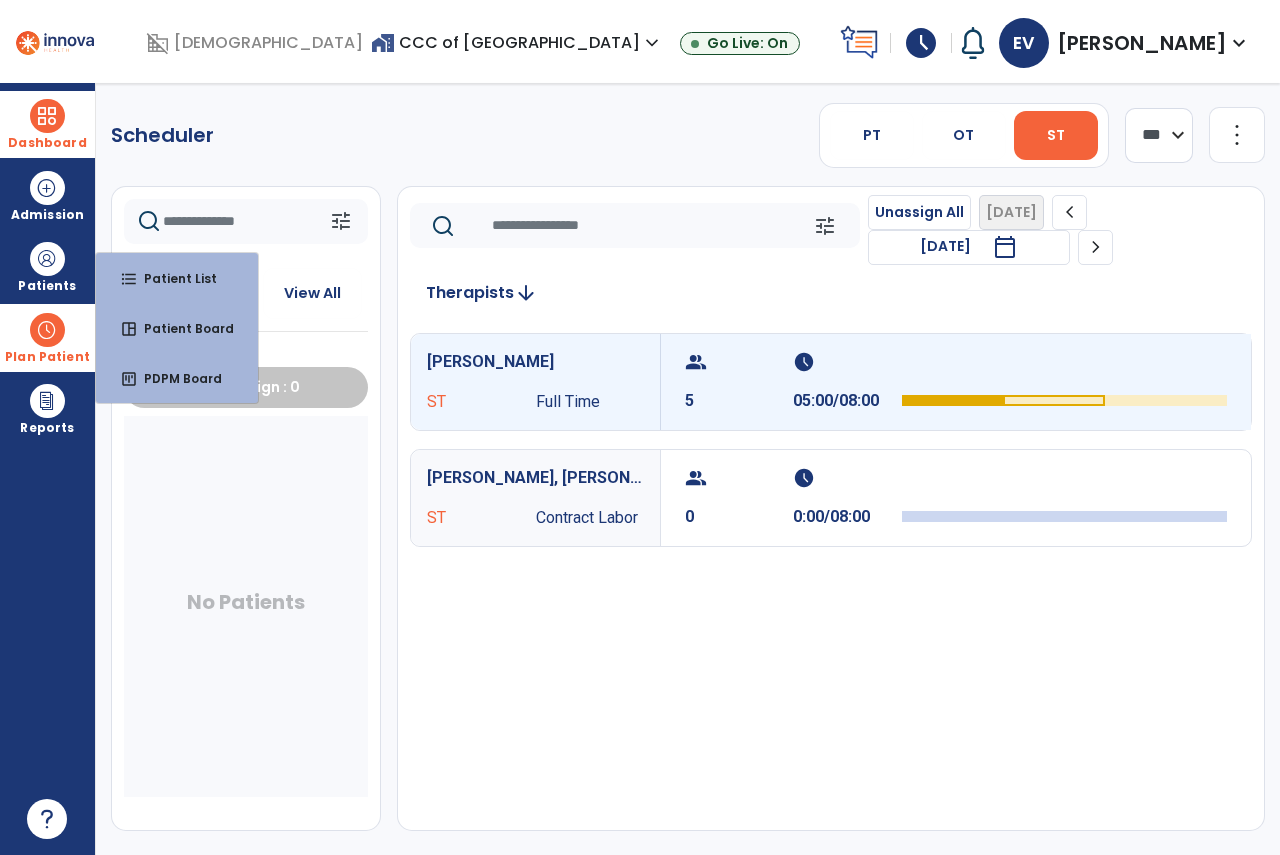 click on "schedule  05:00/08:00" at bounding box center [847, 382] 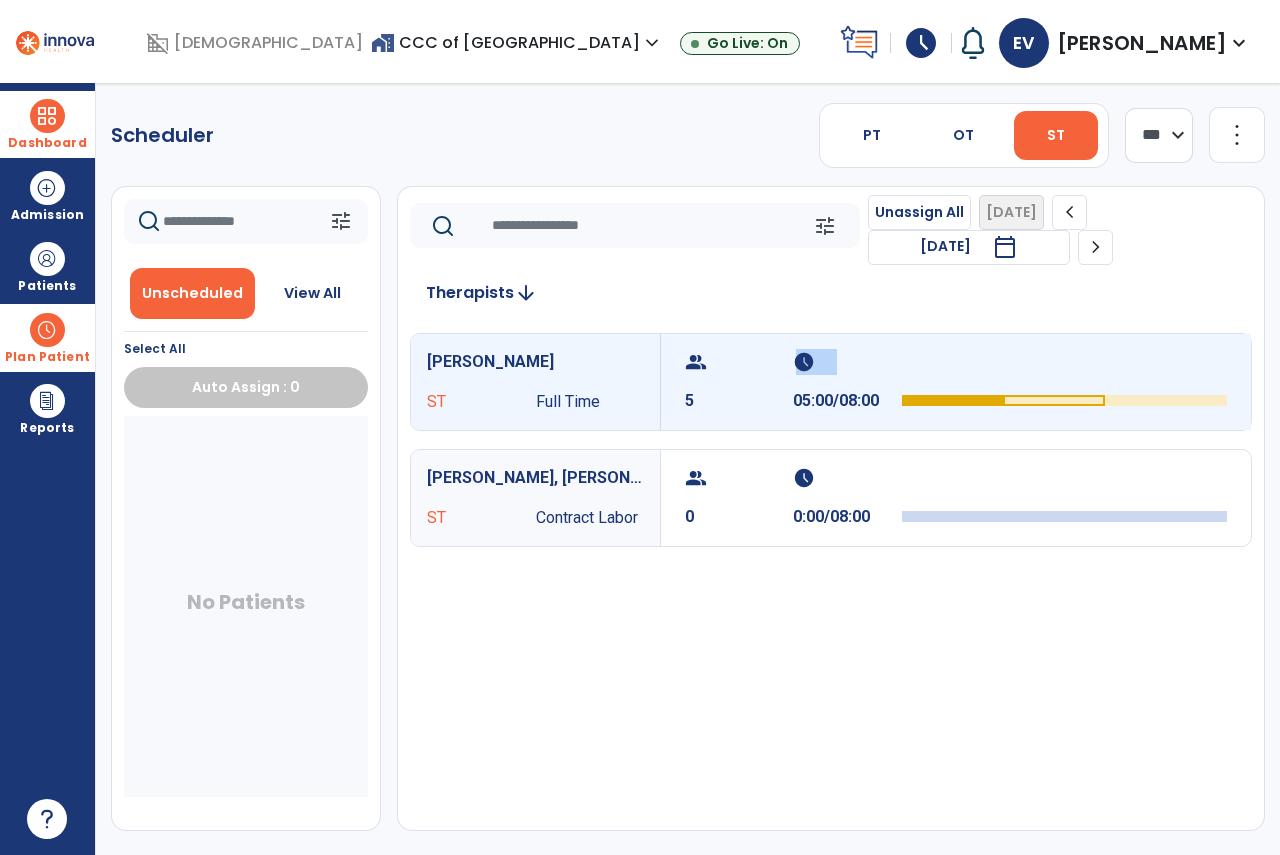 click on "schedule  05:00/08:00" at bounding box center [847, 382] 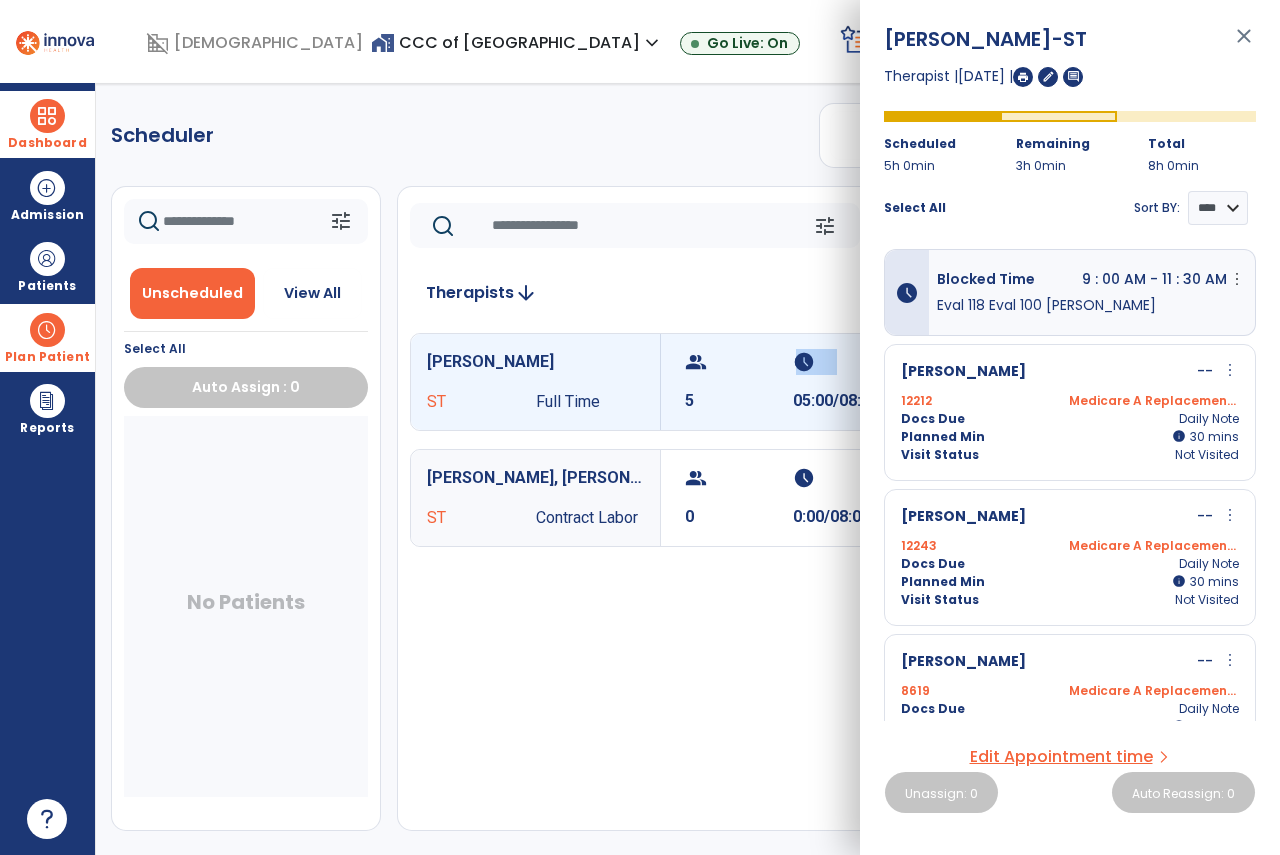 click at bounding box center (1023, 77) 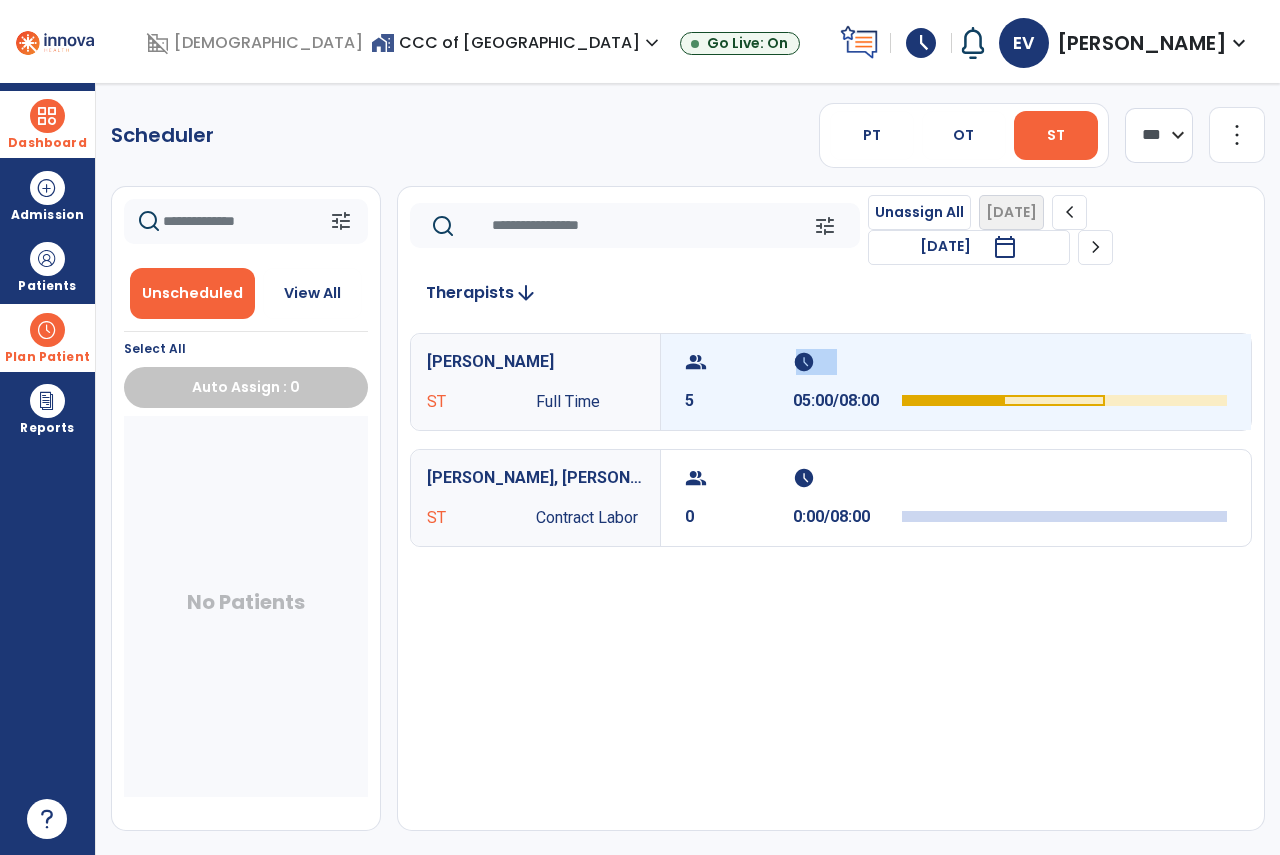 click on "schedule" at bounding box center (844, 362) 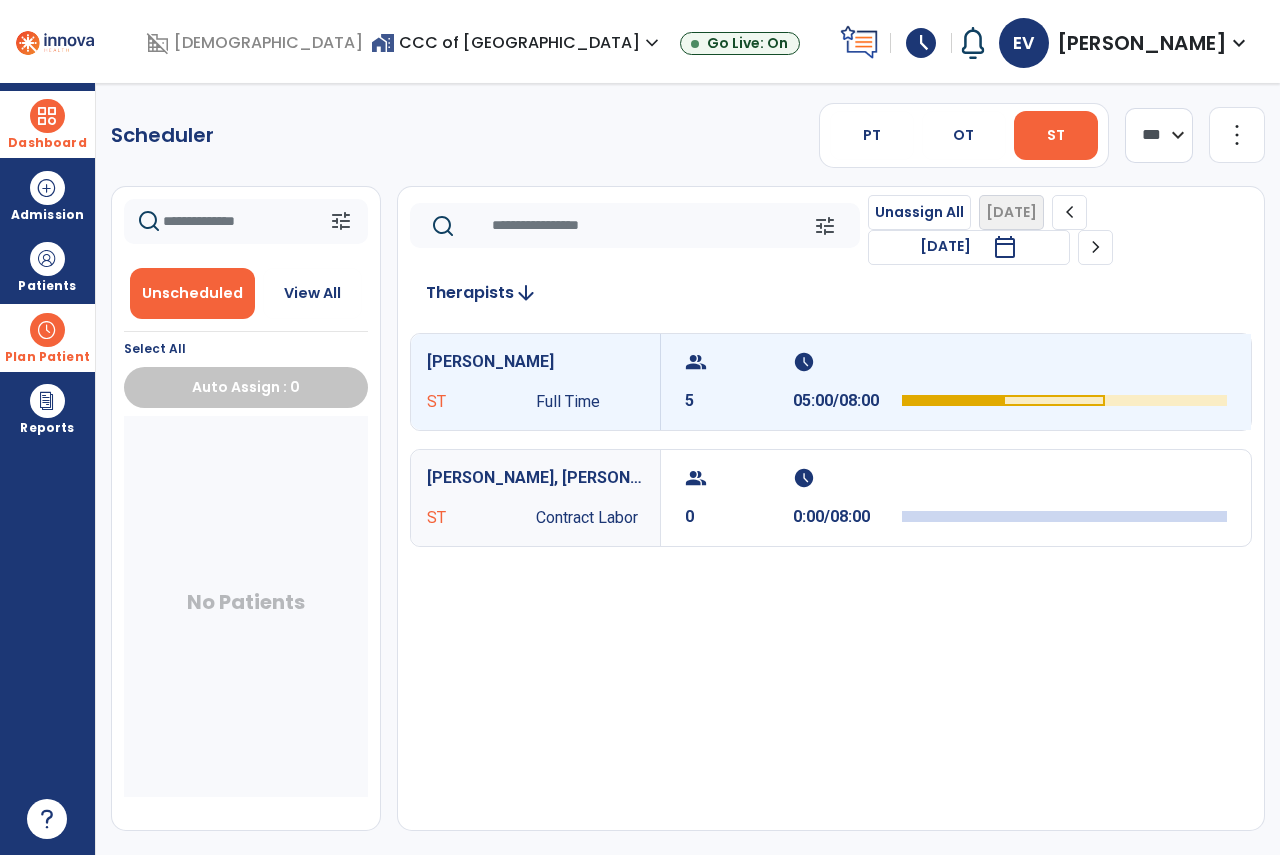 click on "schedule" at bounding box center [844, 362] 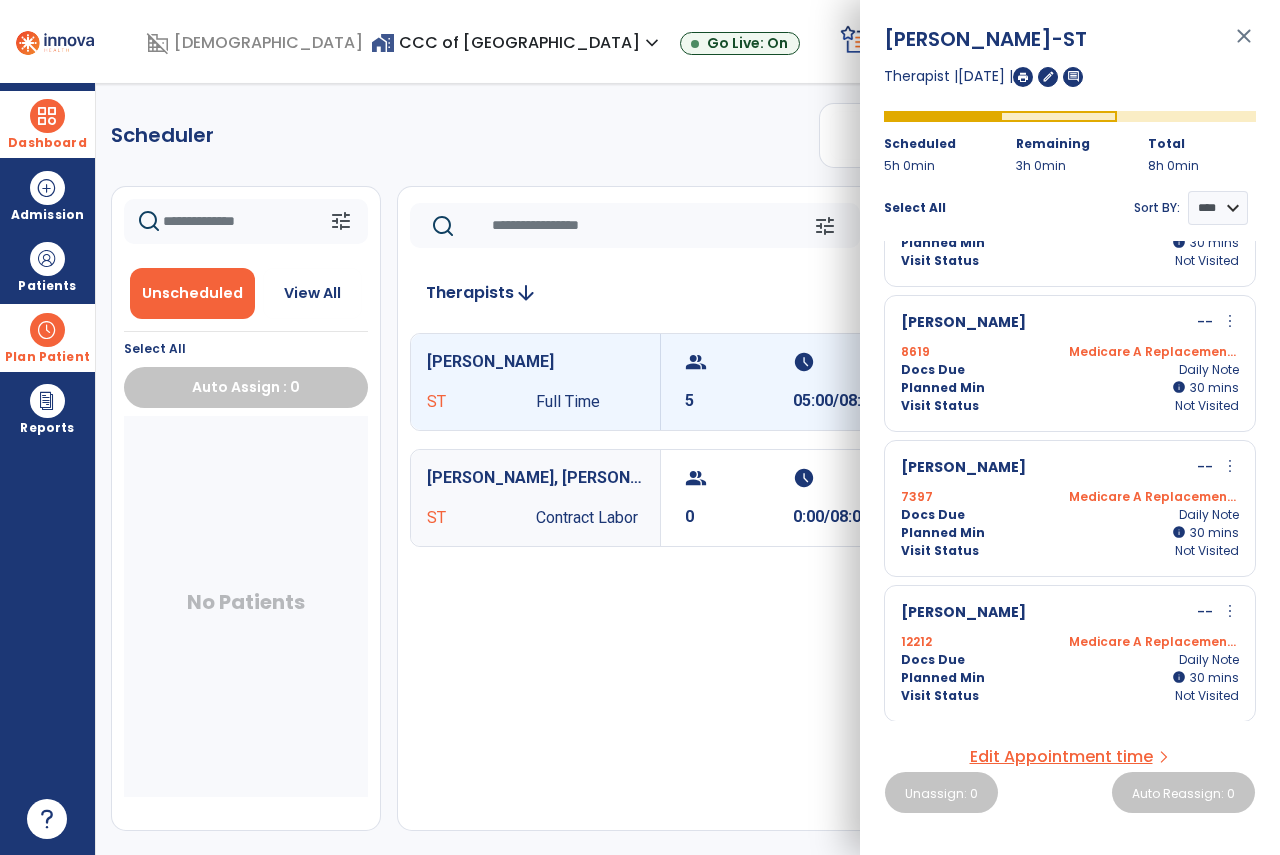 scroll, scrollTop: 0, scrollLeft: 0, axis: both 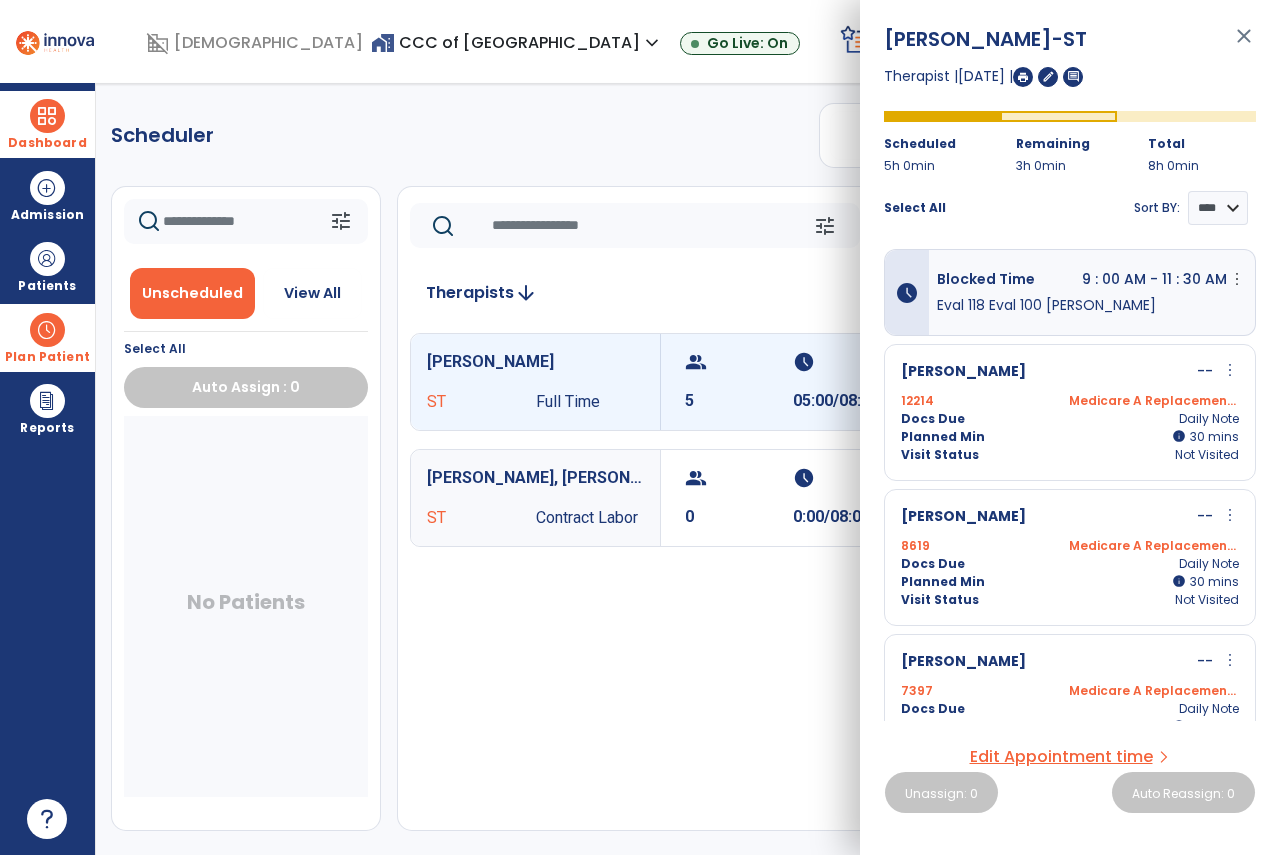 click at bounding box center [1023, 77] 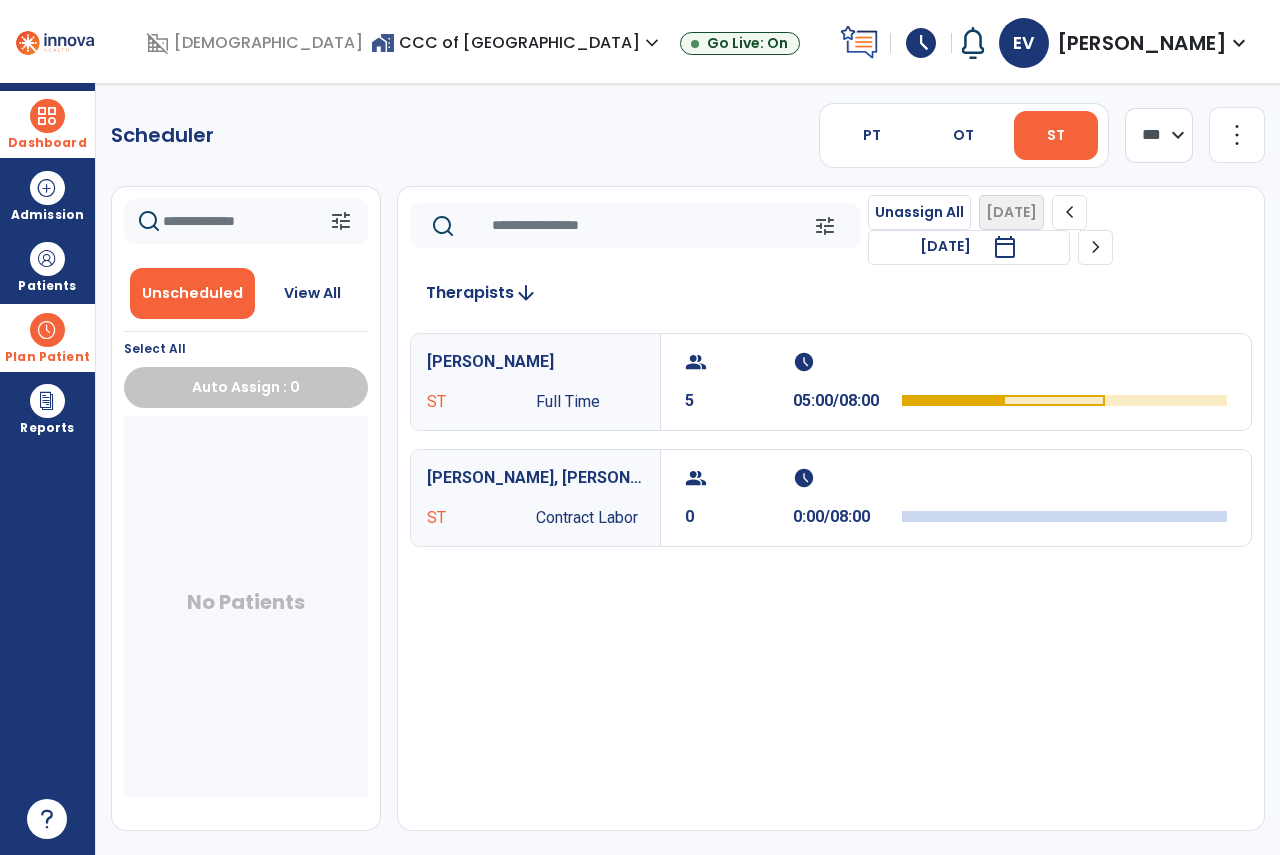 click on "Dashboard" at bounding box center (47, 143) 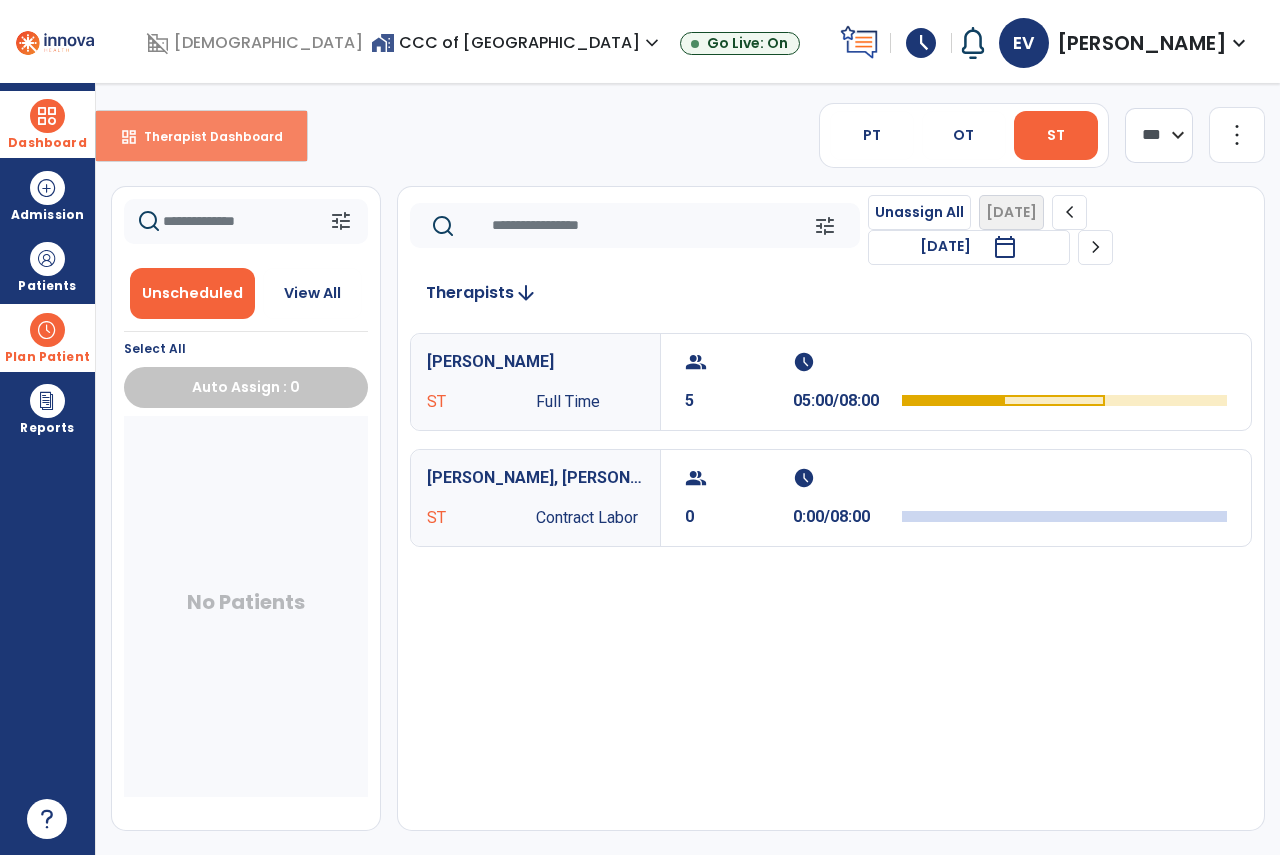 click on "Therapist Dashboard" at bounding box center [205, 136] 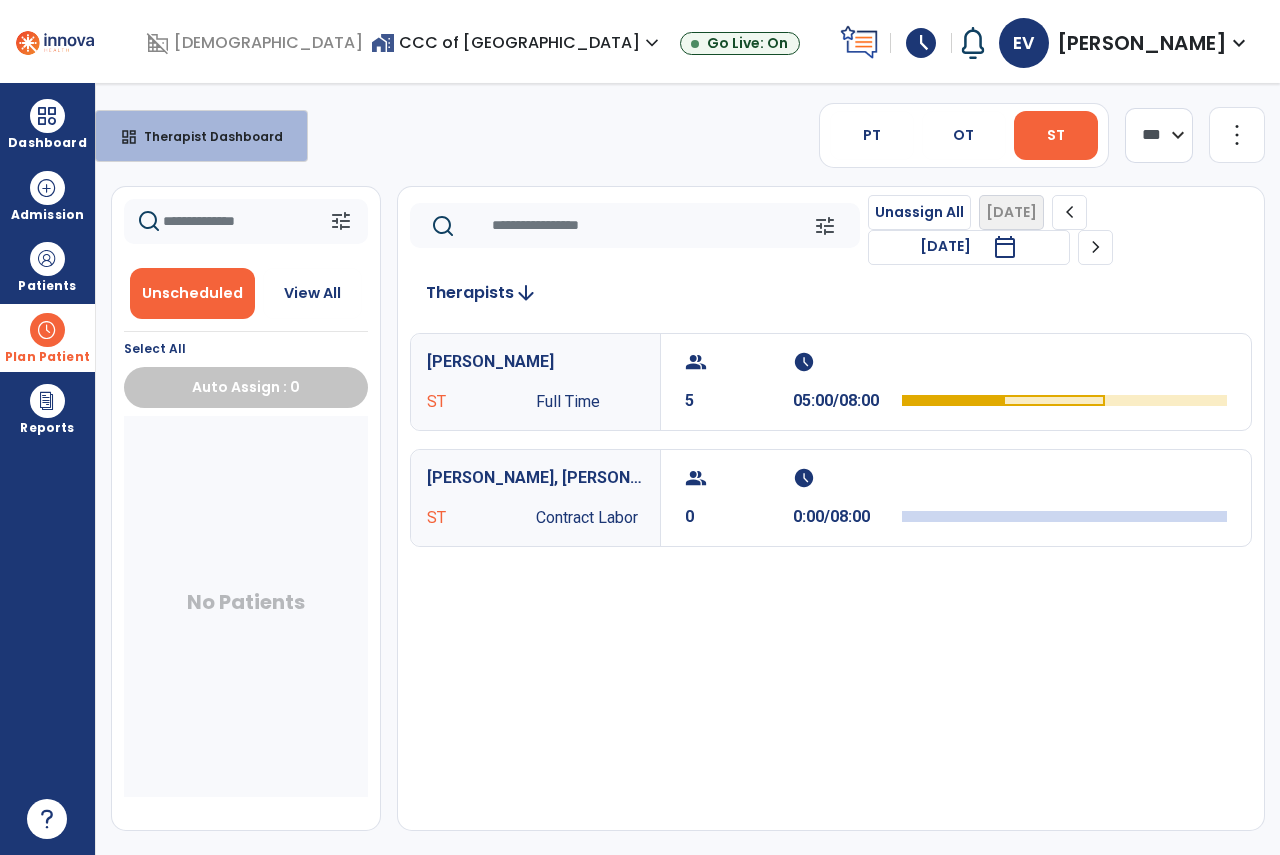 select on "****" 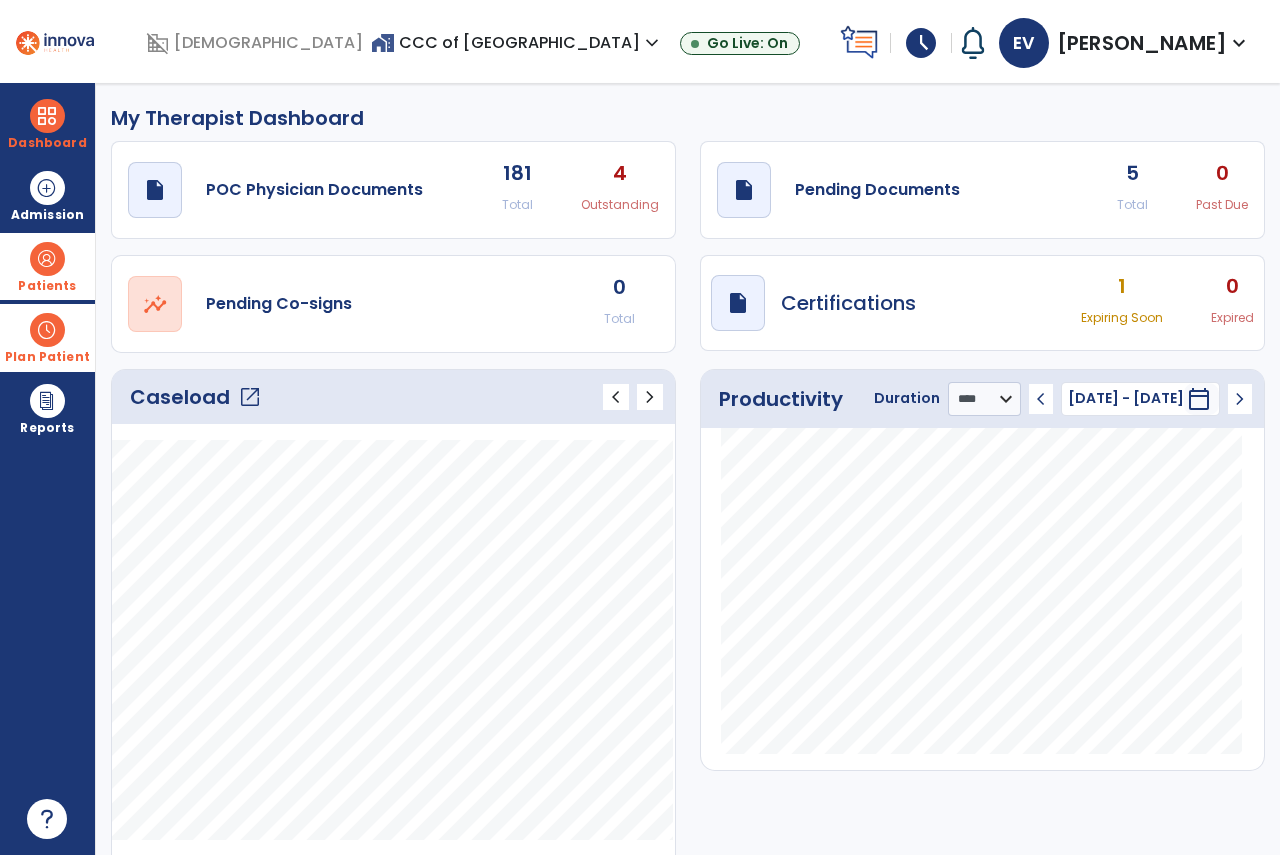 click on "Patients" at bounding box center [47, 266] 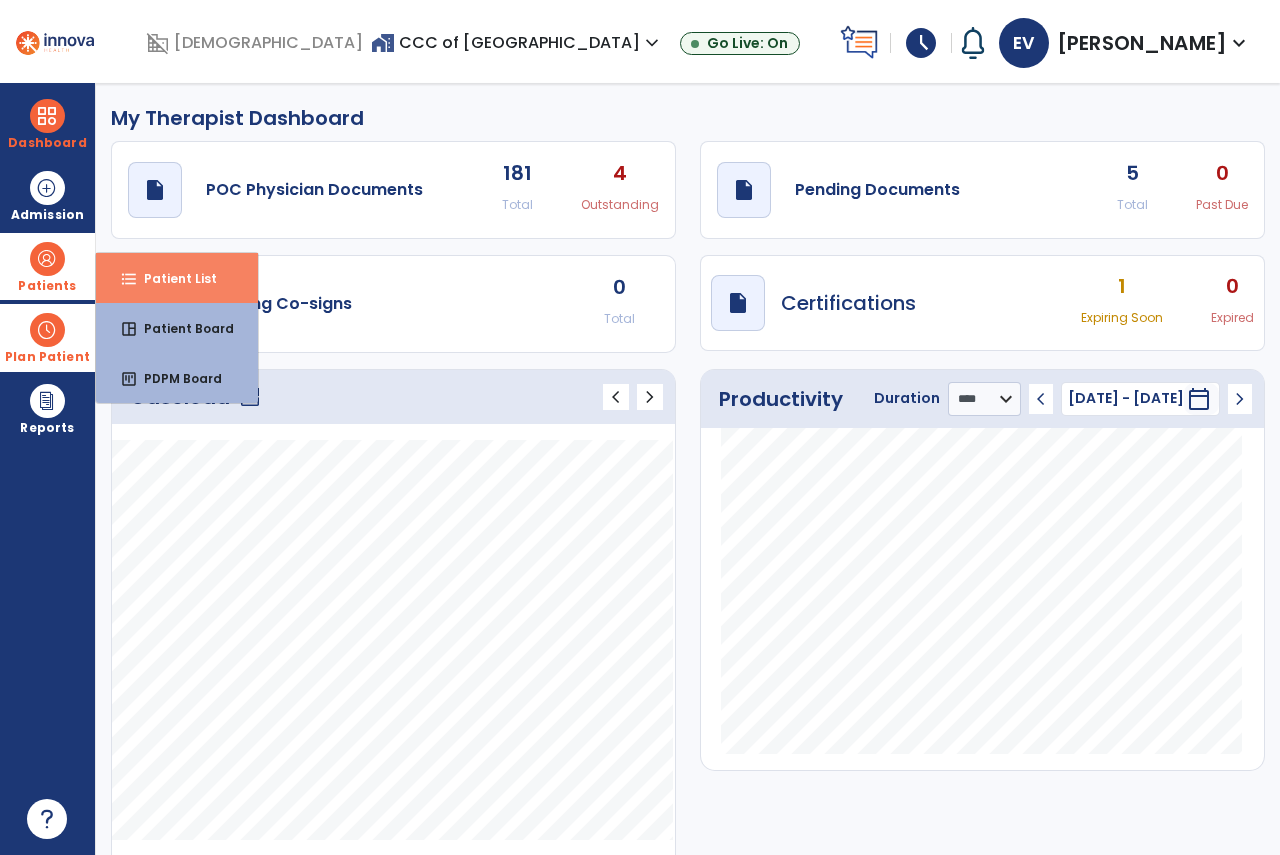 click on "format_list_bulleted  Patient List" at bounding box center [177, 278] 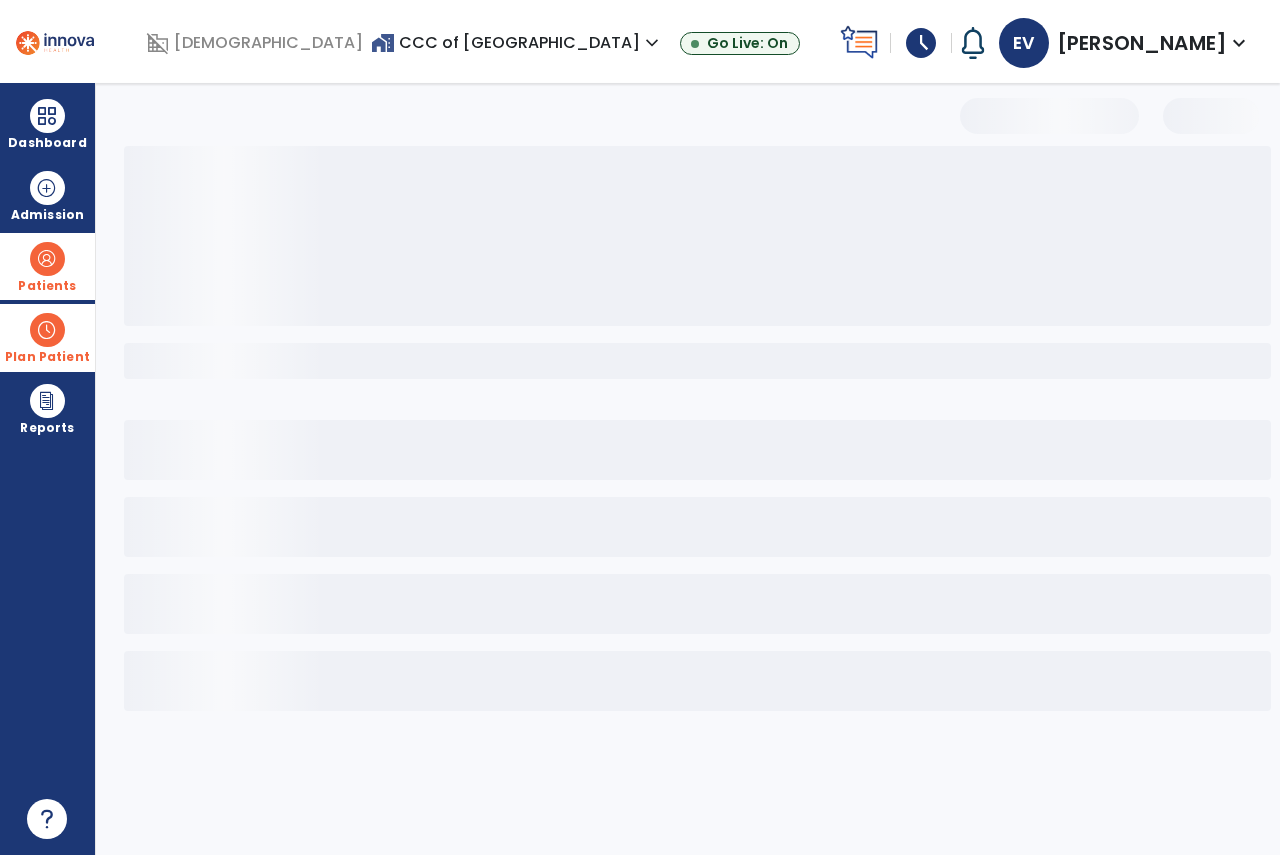 select on "***" 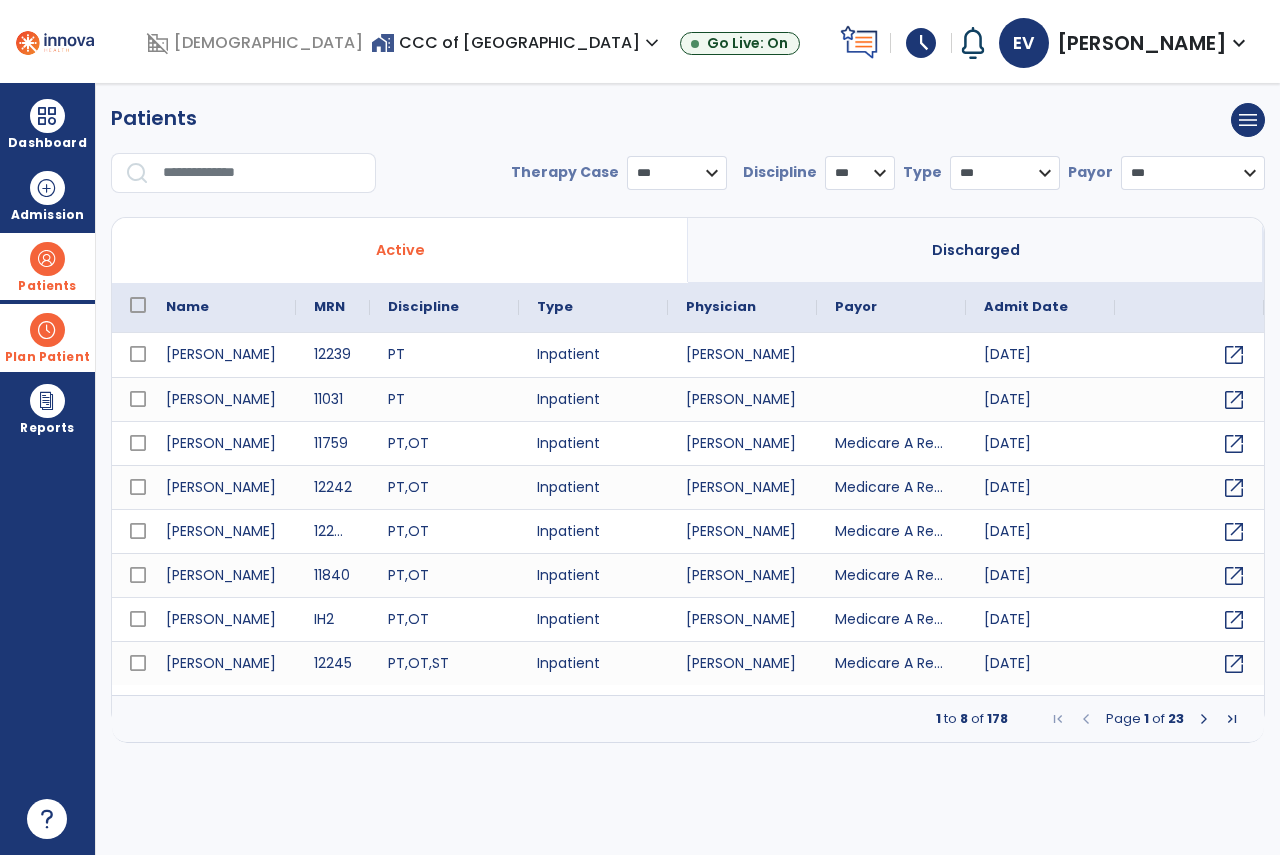 drag, startPoint x: 210, startPoint y: 148, endPoint x: 208, endPoint y: 174, distance: 26.076809 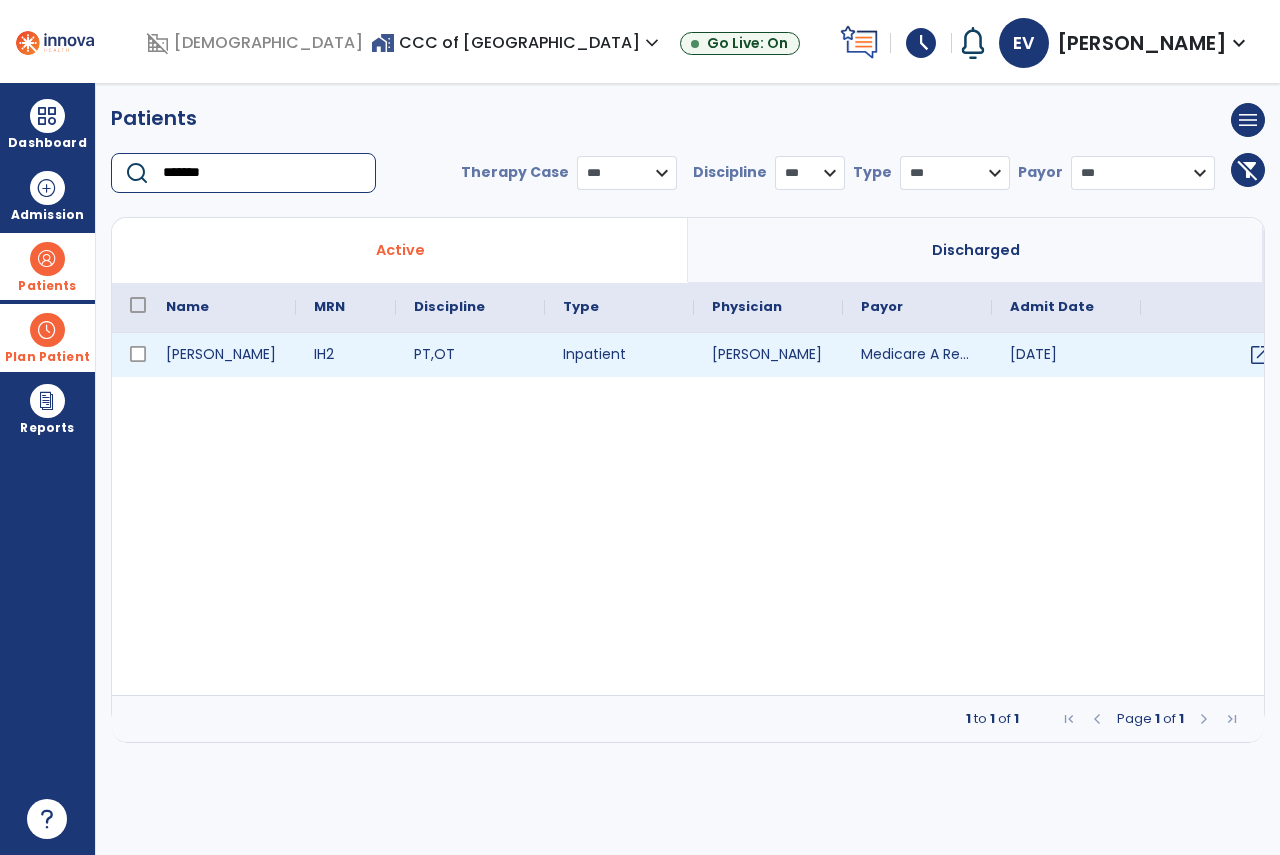 type on "*******" 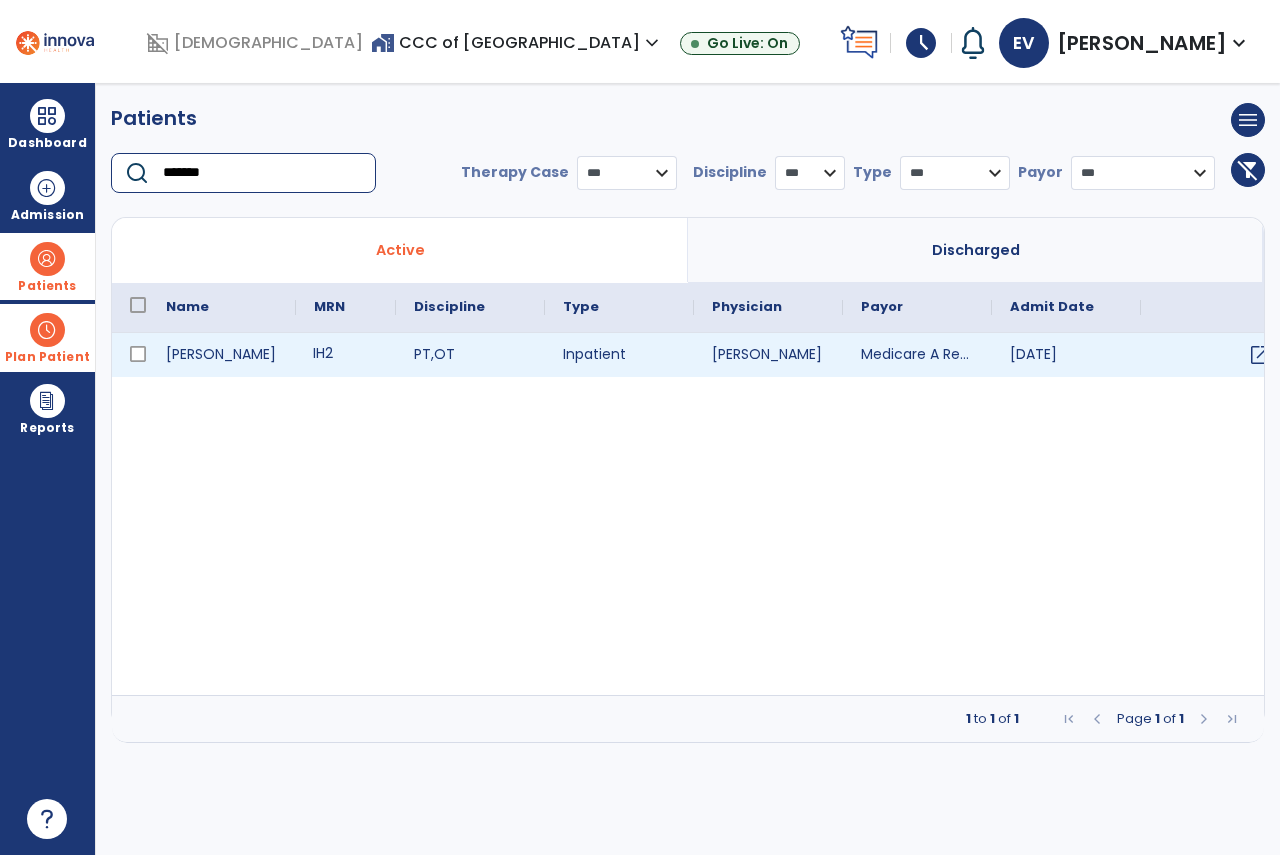 click on "IH2" at bounding box center (346, 355) 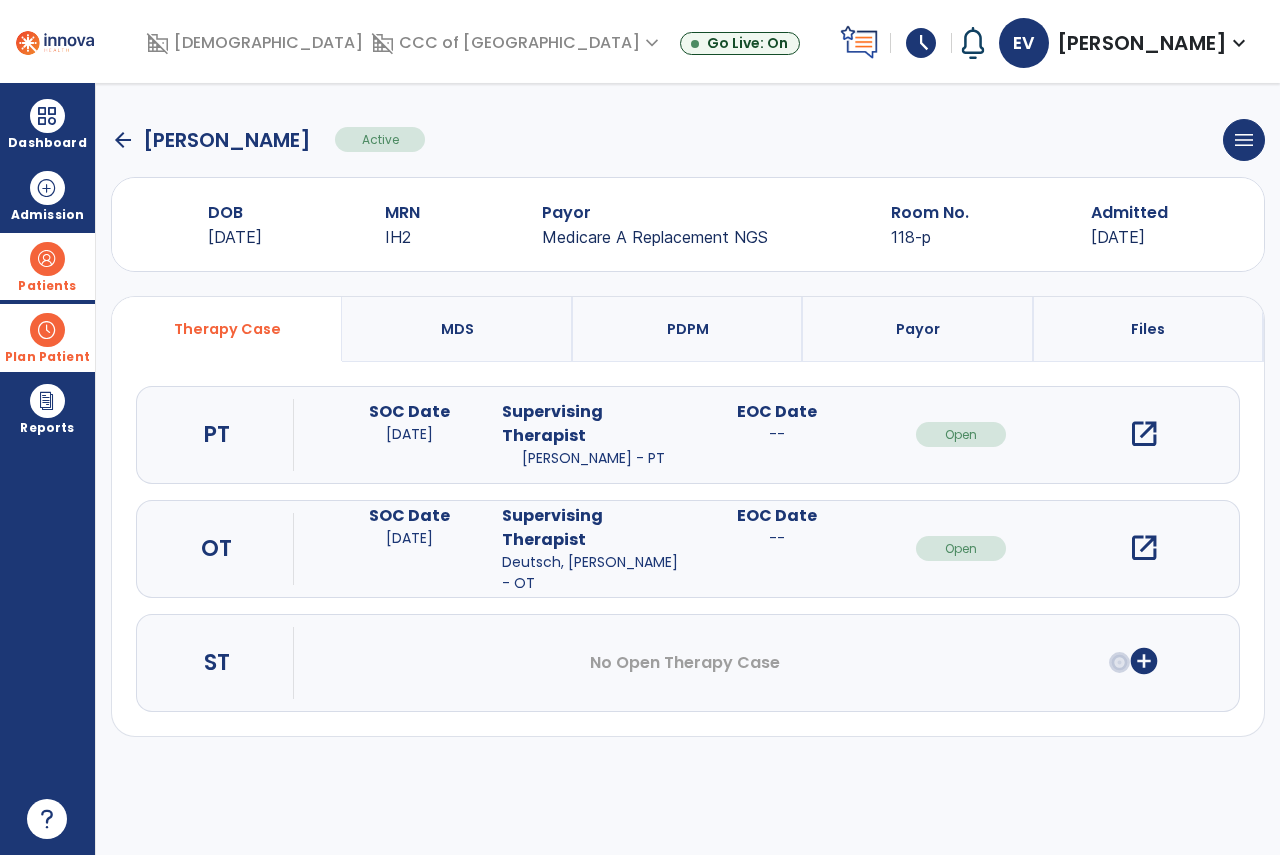 click on "add_circle" at bounding box center [1144, 661] 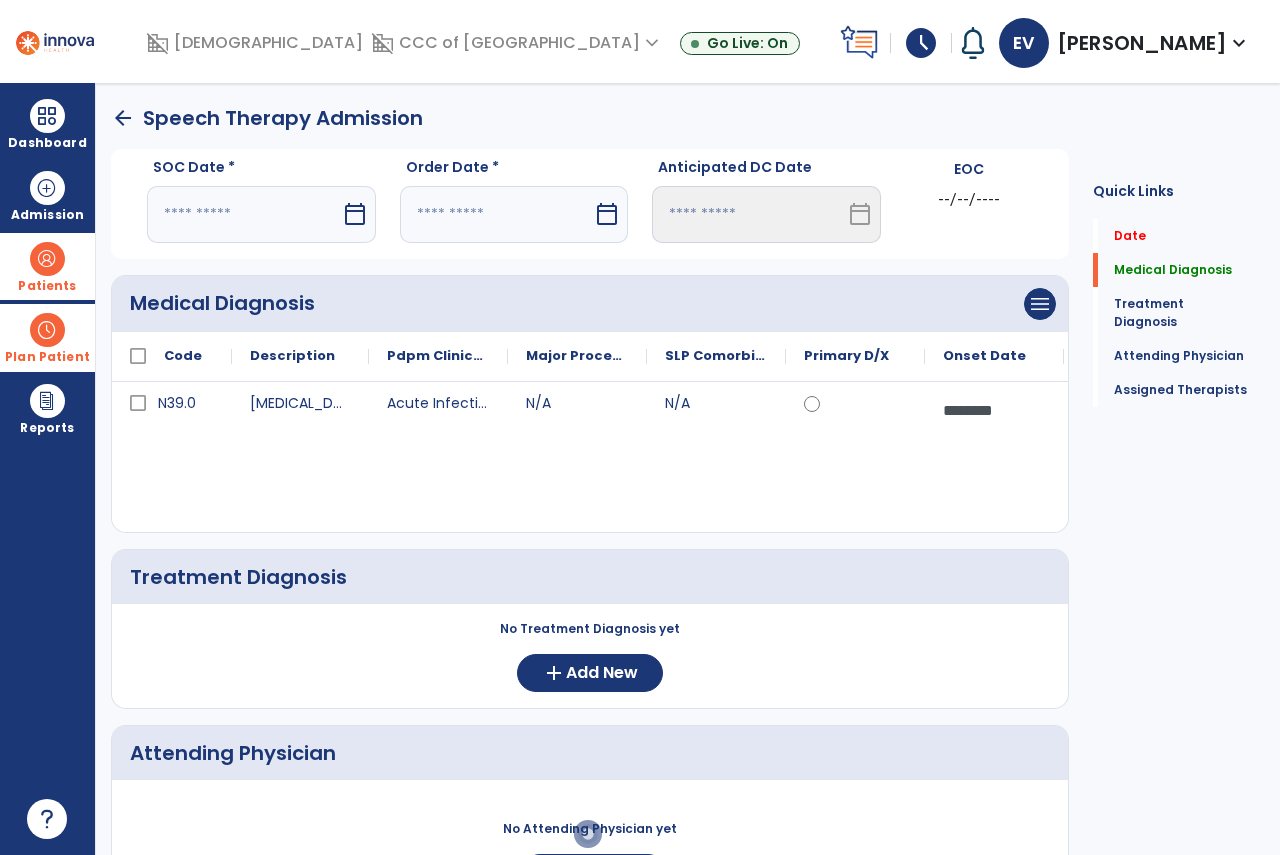 click at bounding box center (244, 214) 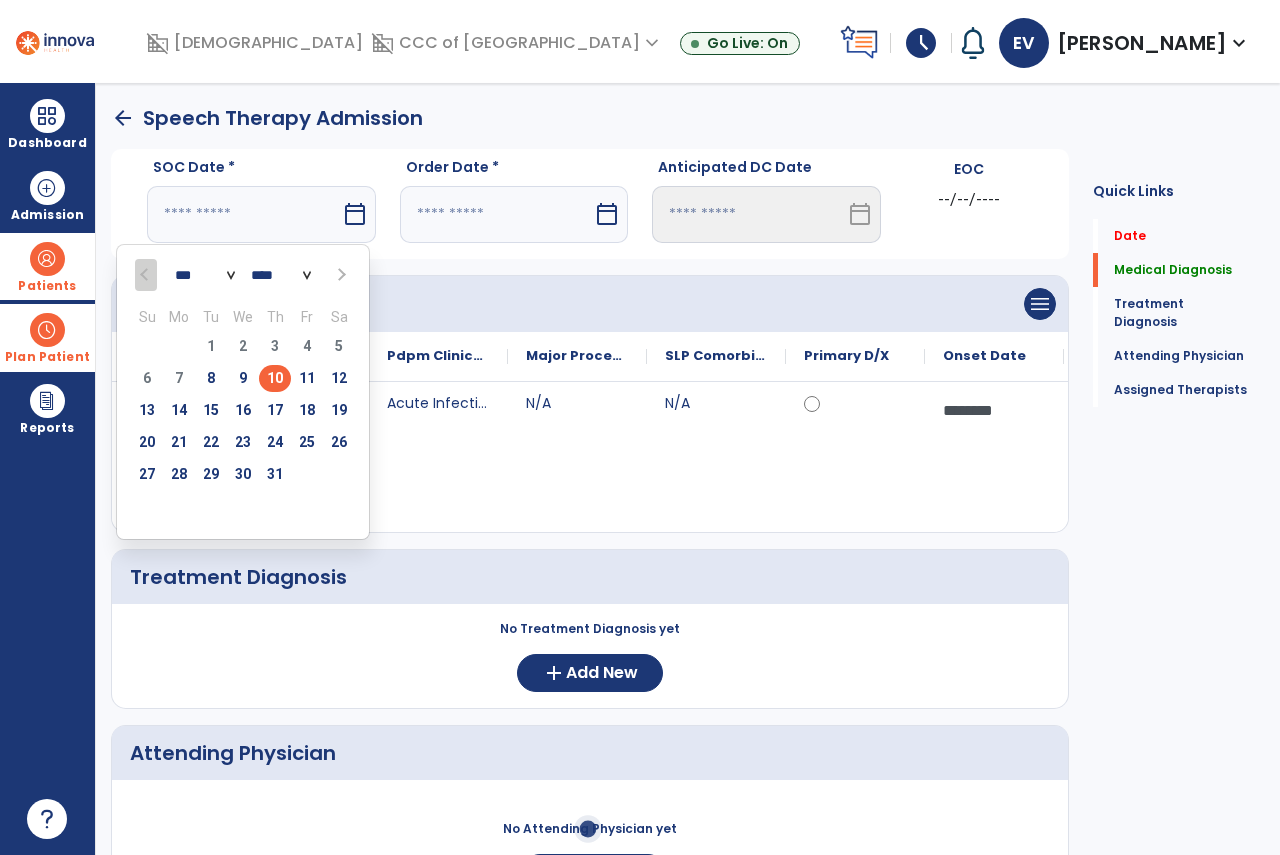 click on "10" at bounding box center [275, 378] 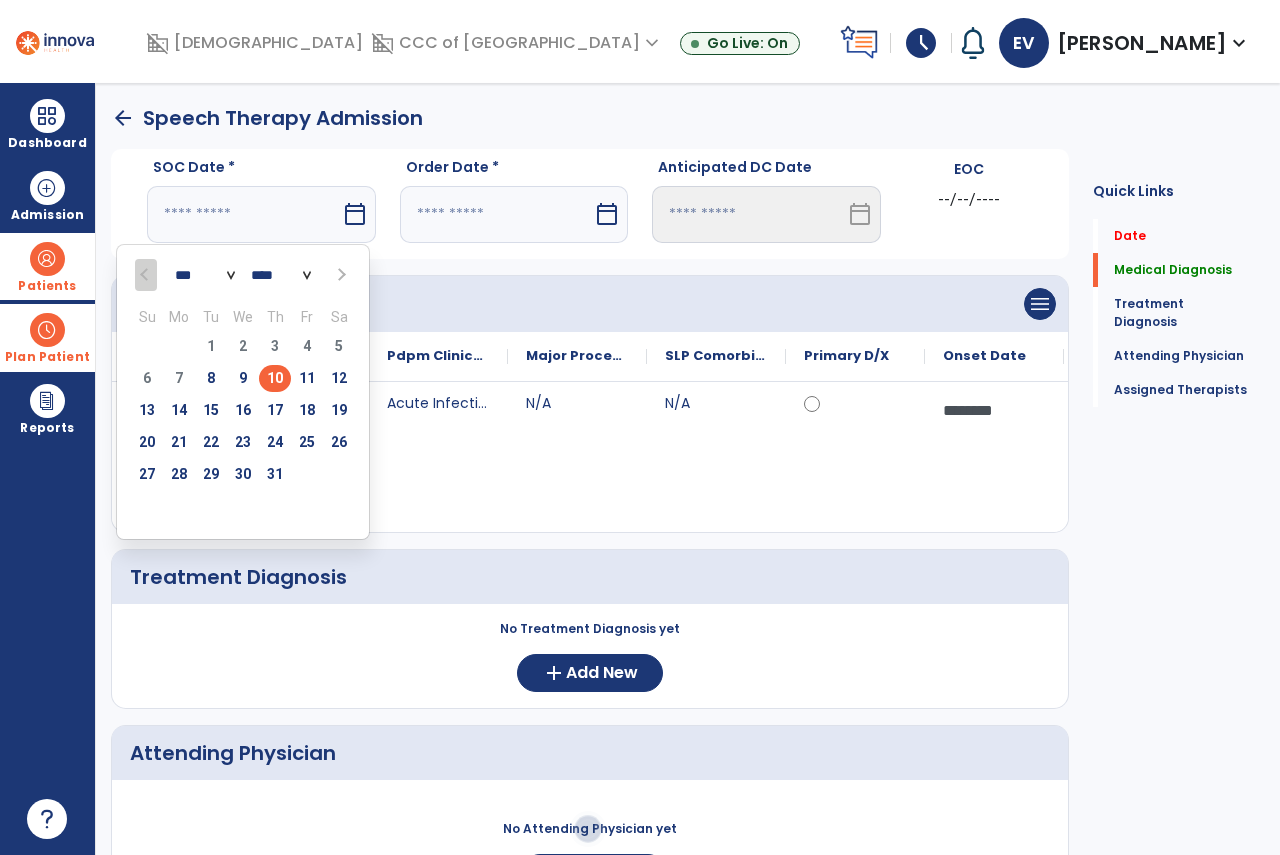 type on "*********" 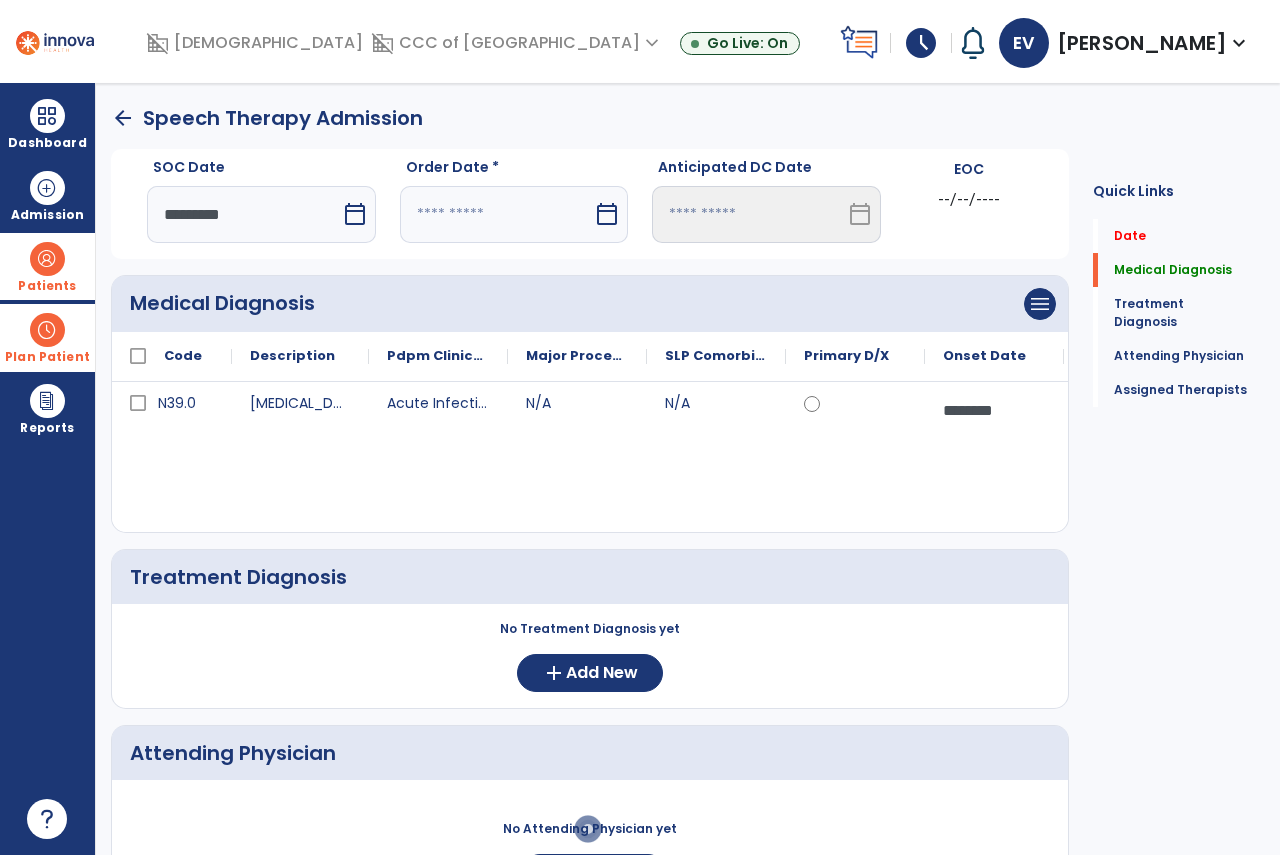 click at bounding box center [497, 214] 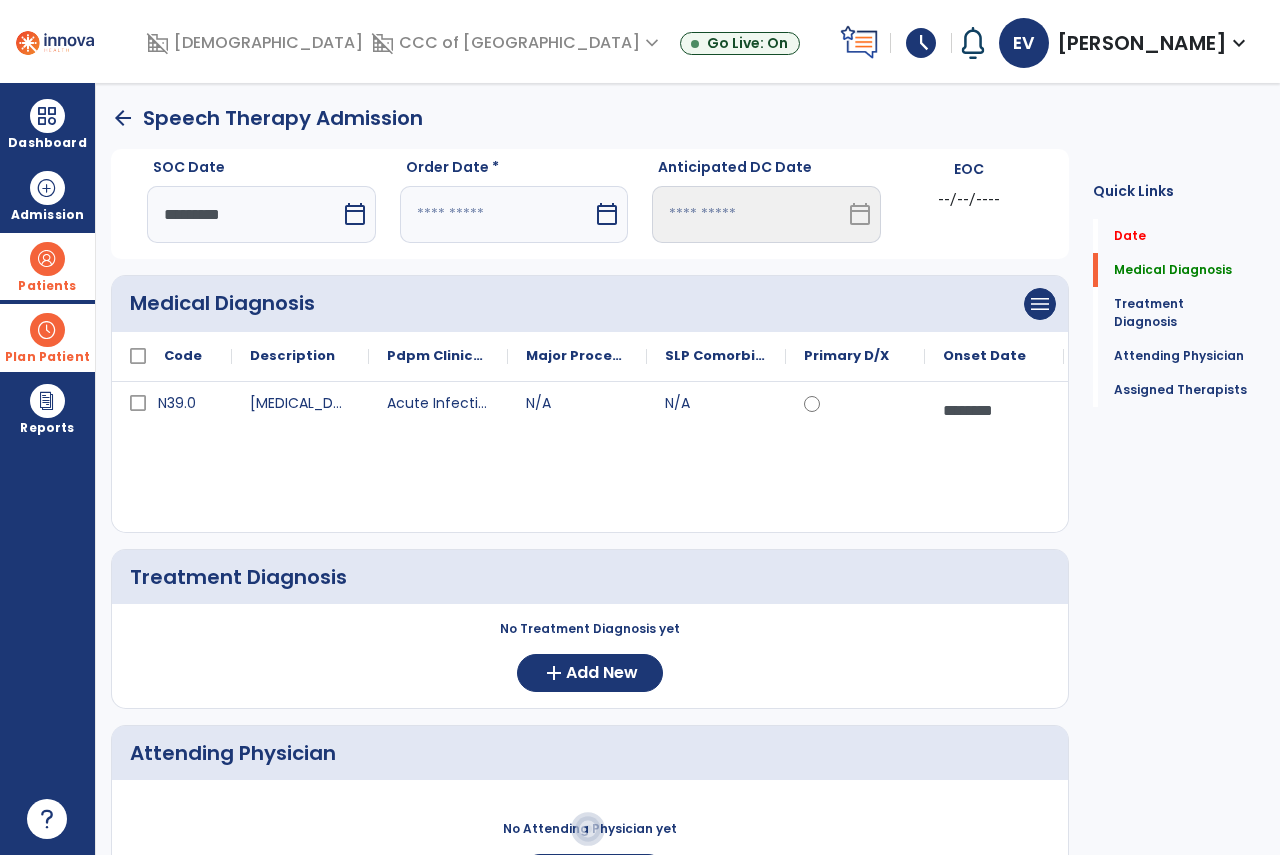 select on "*" 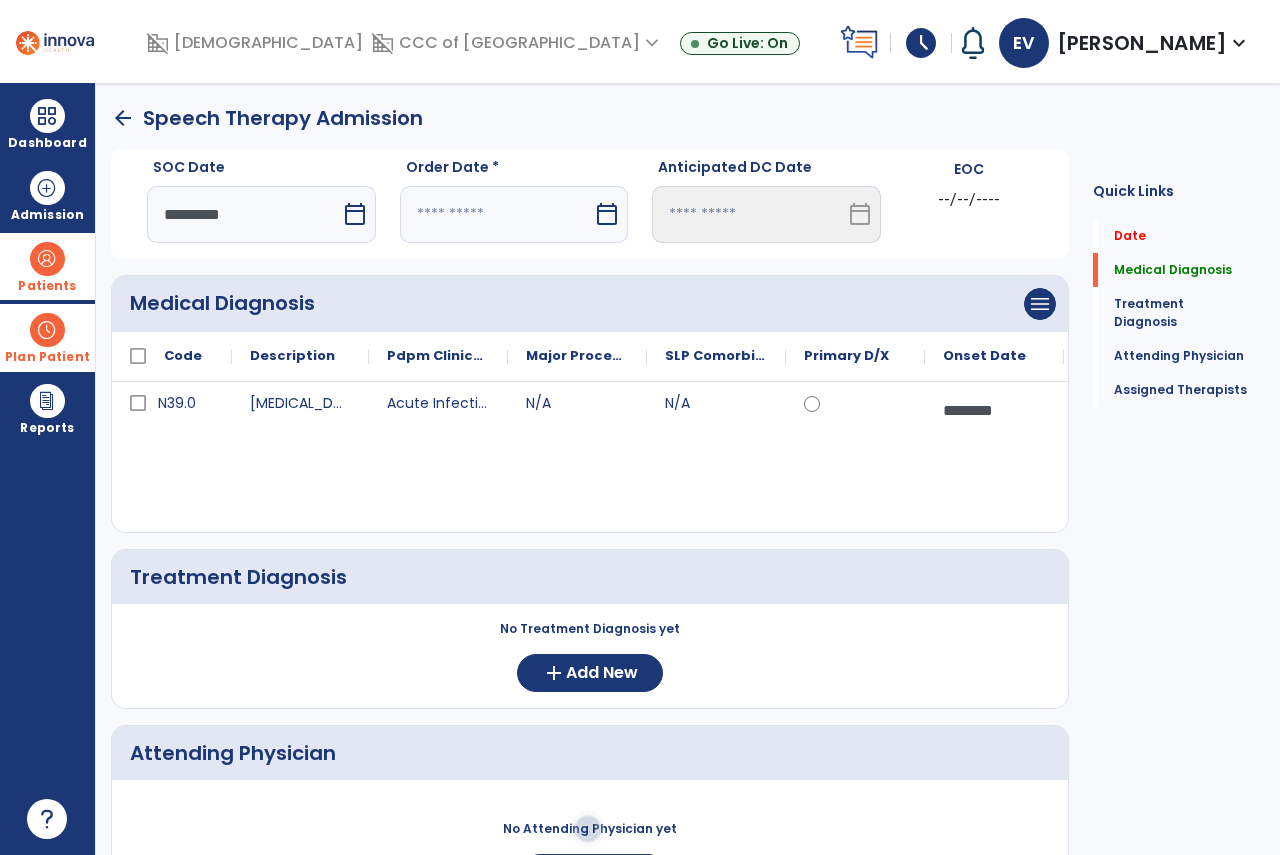 select on "****" 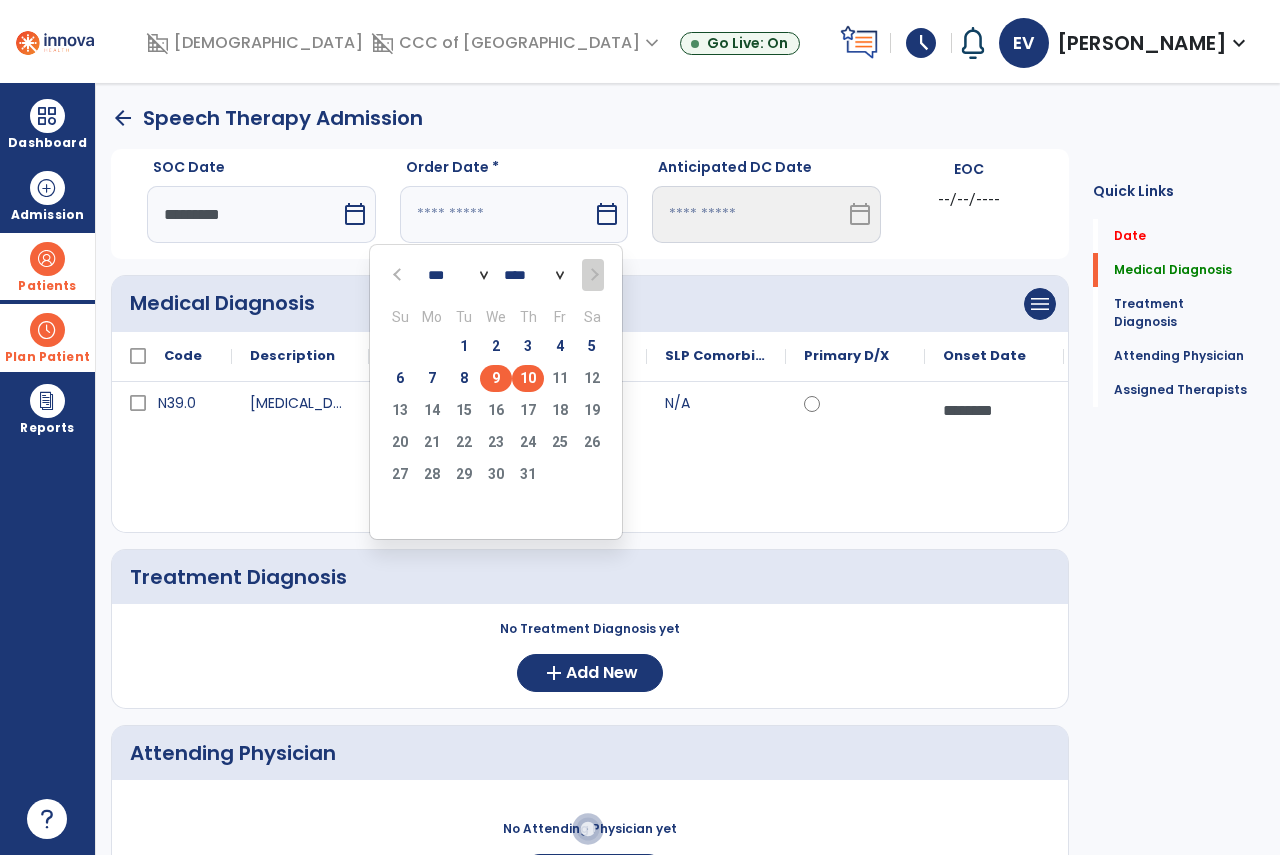 click on "9" at bounding box center [496, 378] 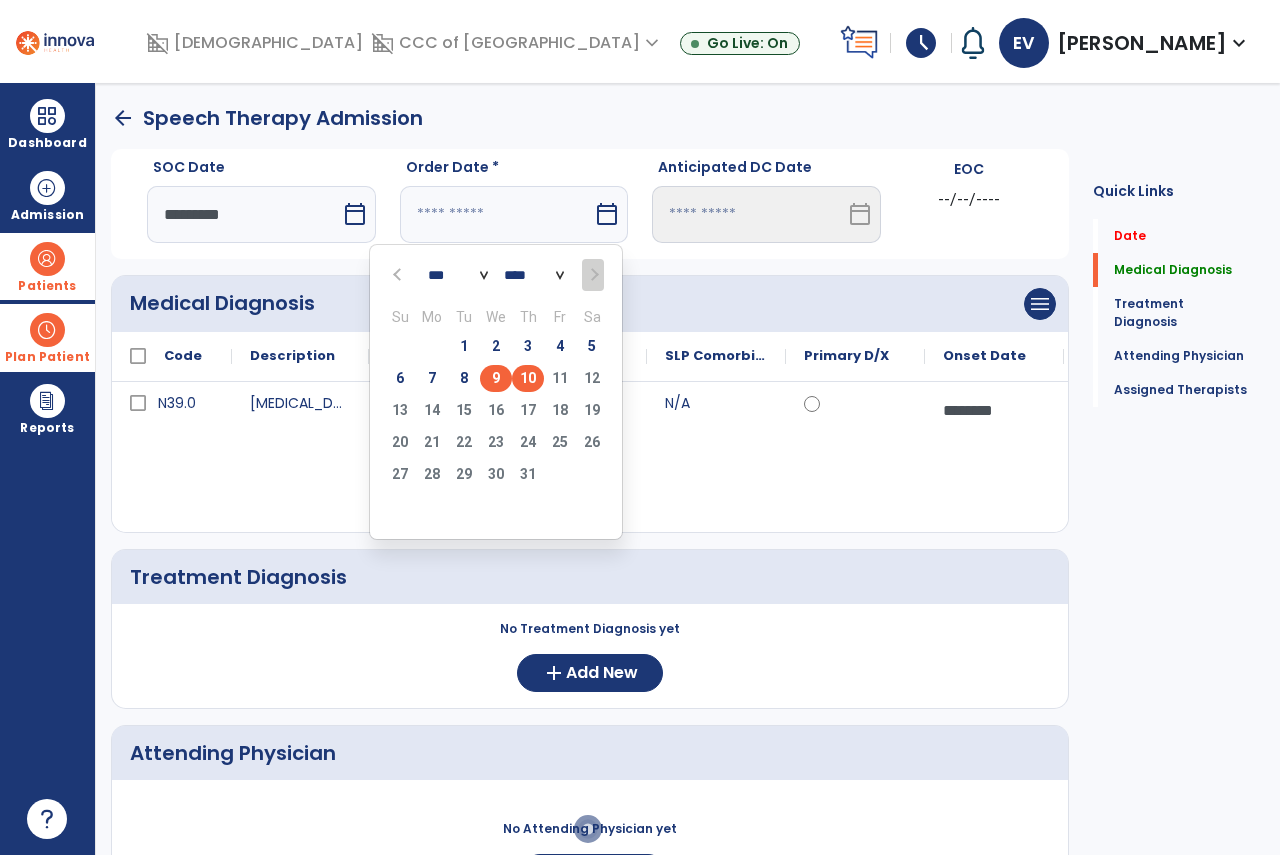 type on "********" 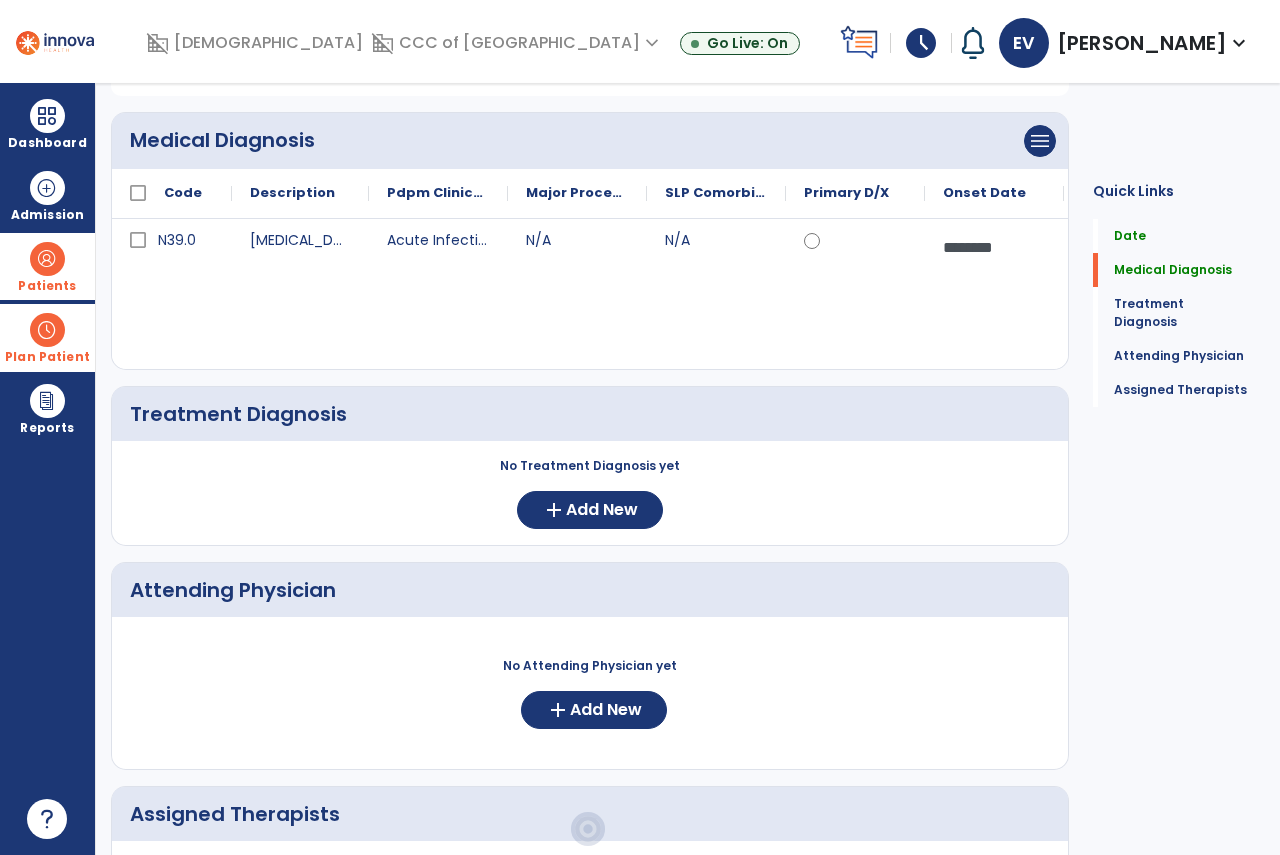 scroll, scrollTop: 300, scrollLeft: 0, axis: vertical 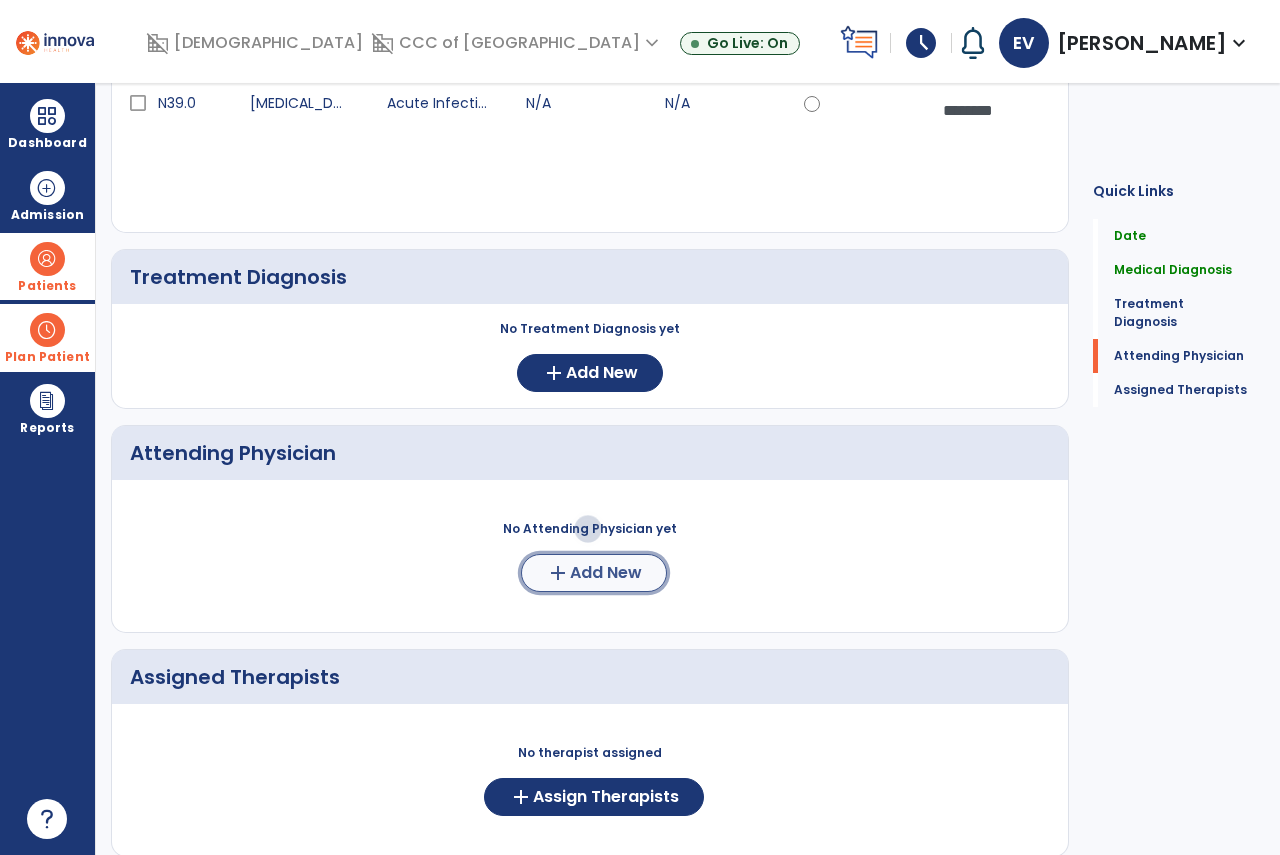 click on "Add New" 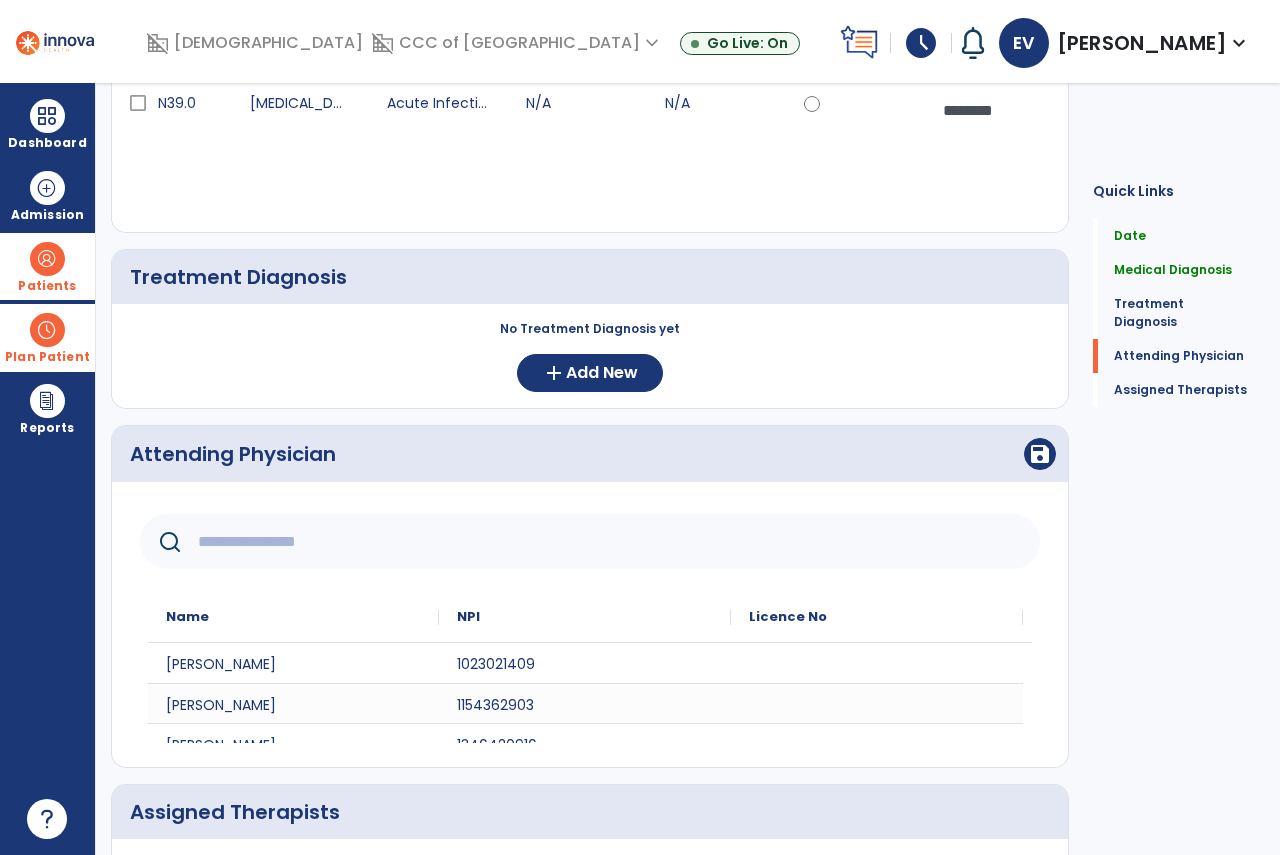 click 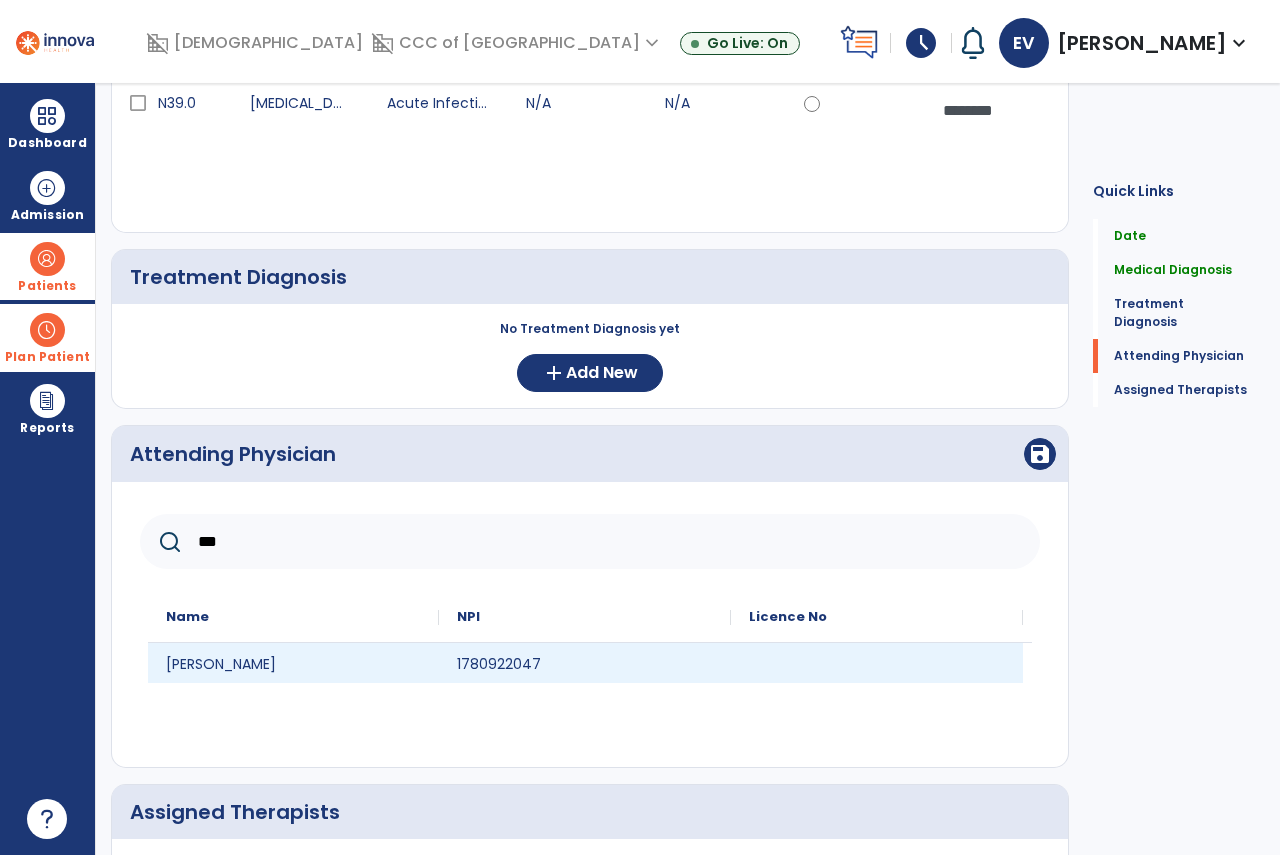 type on "***" 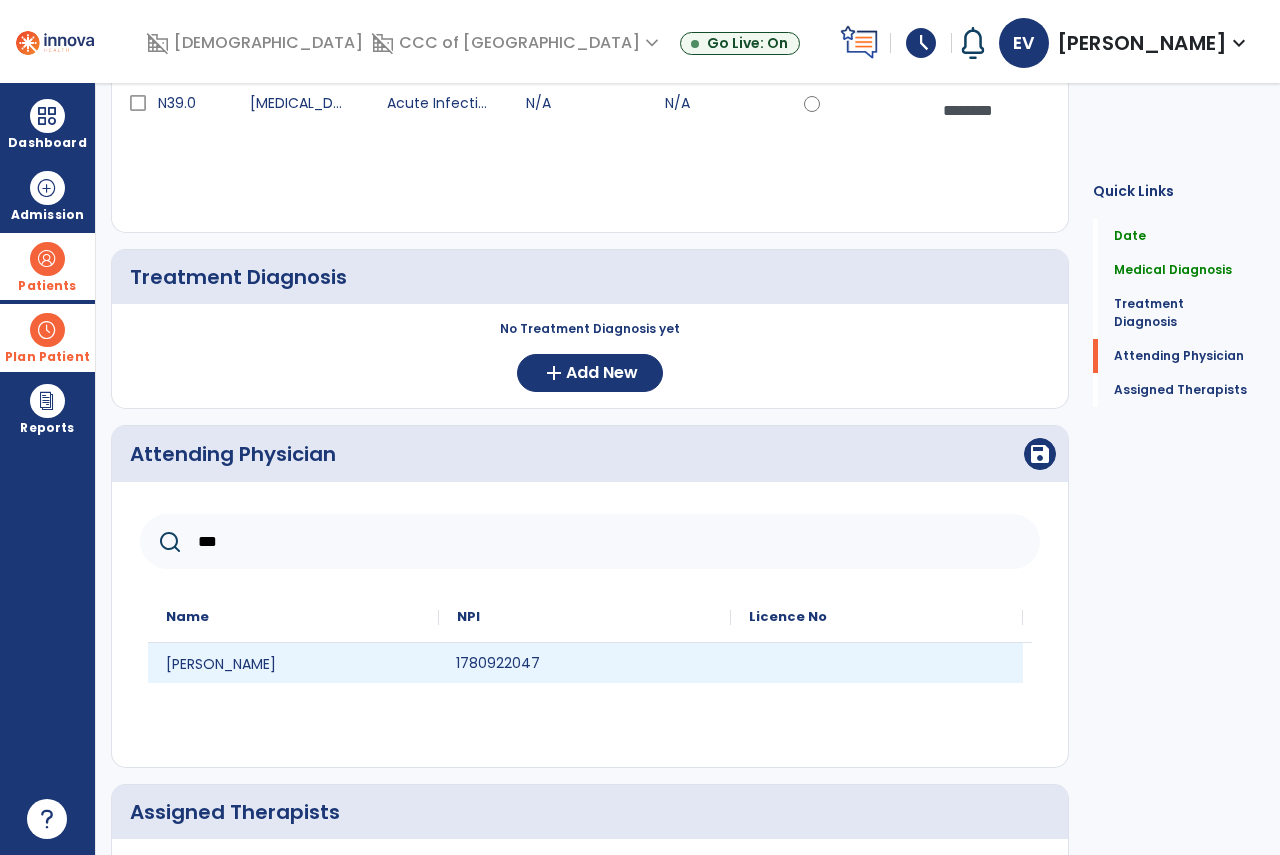 click on "1780922047" 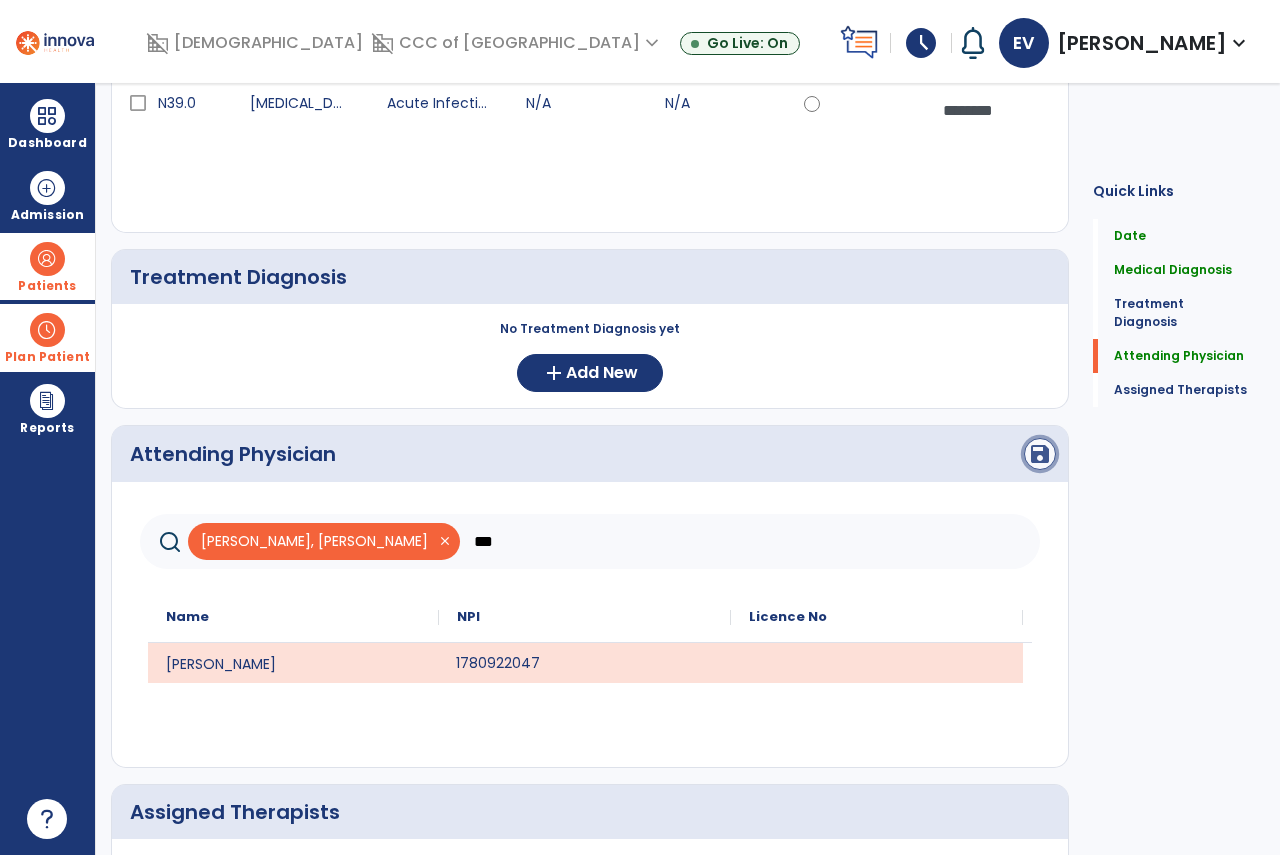 click on "save" 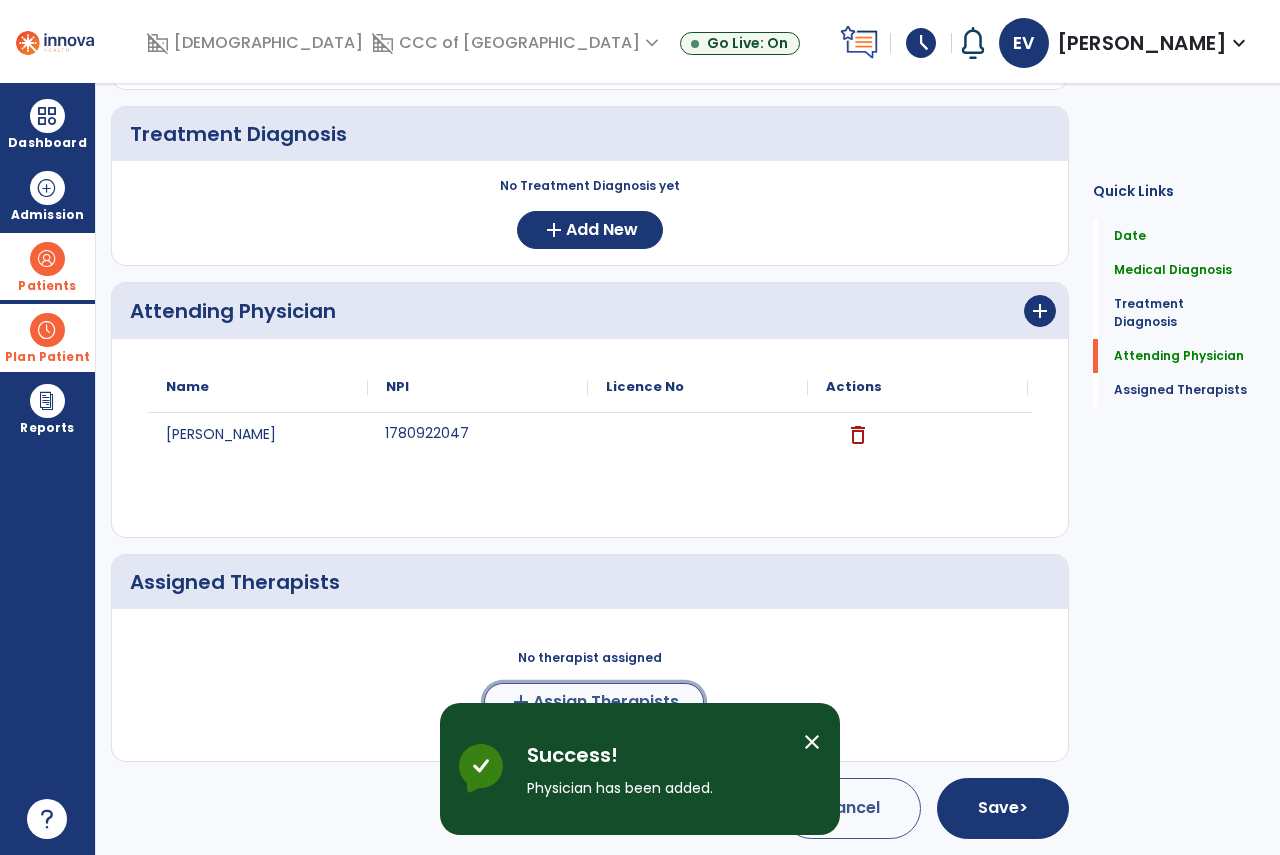 click on "add  Assign Therapists" 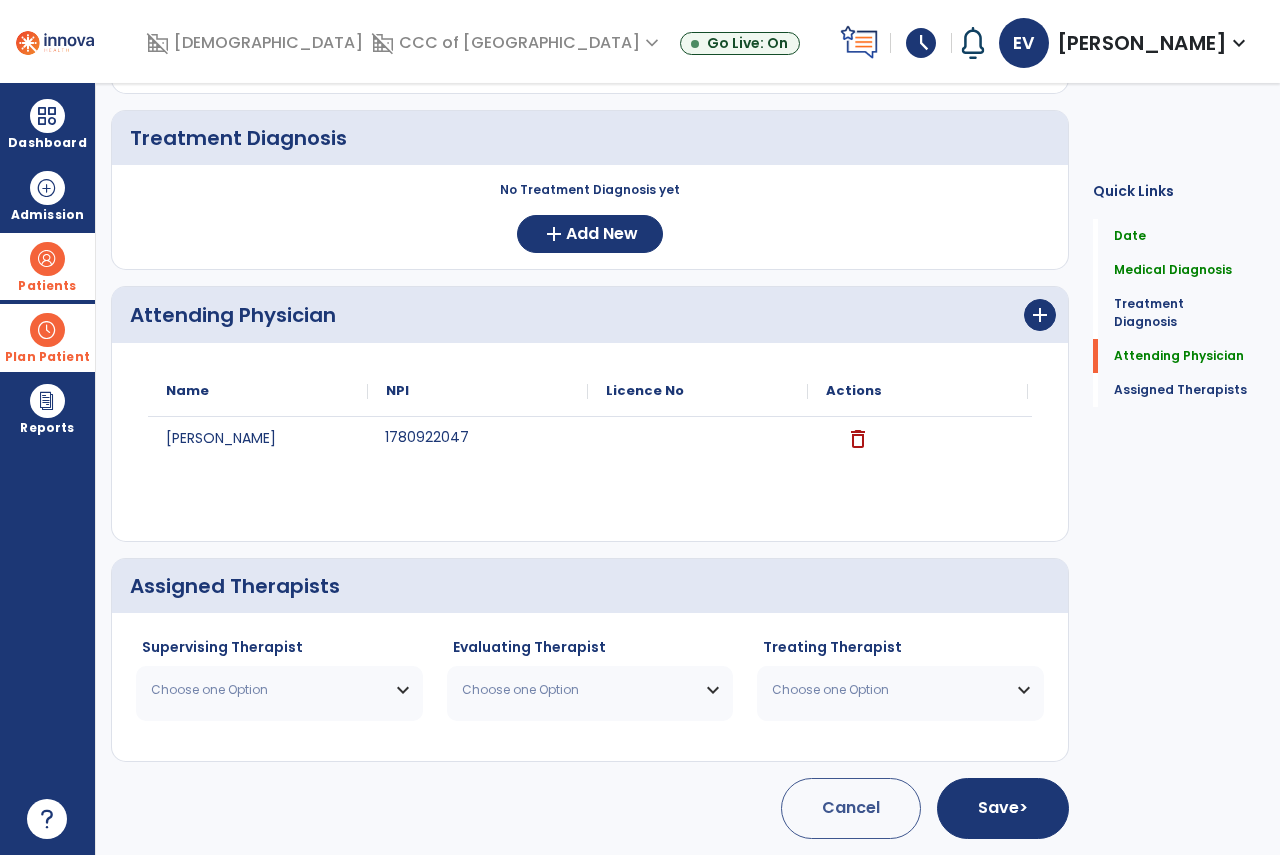scroll, scrollTop: 439, scrollLeft: 0, axis: vertical 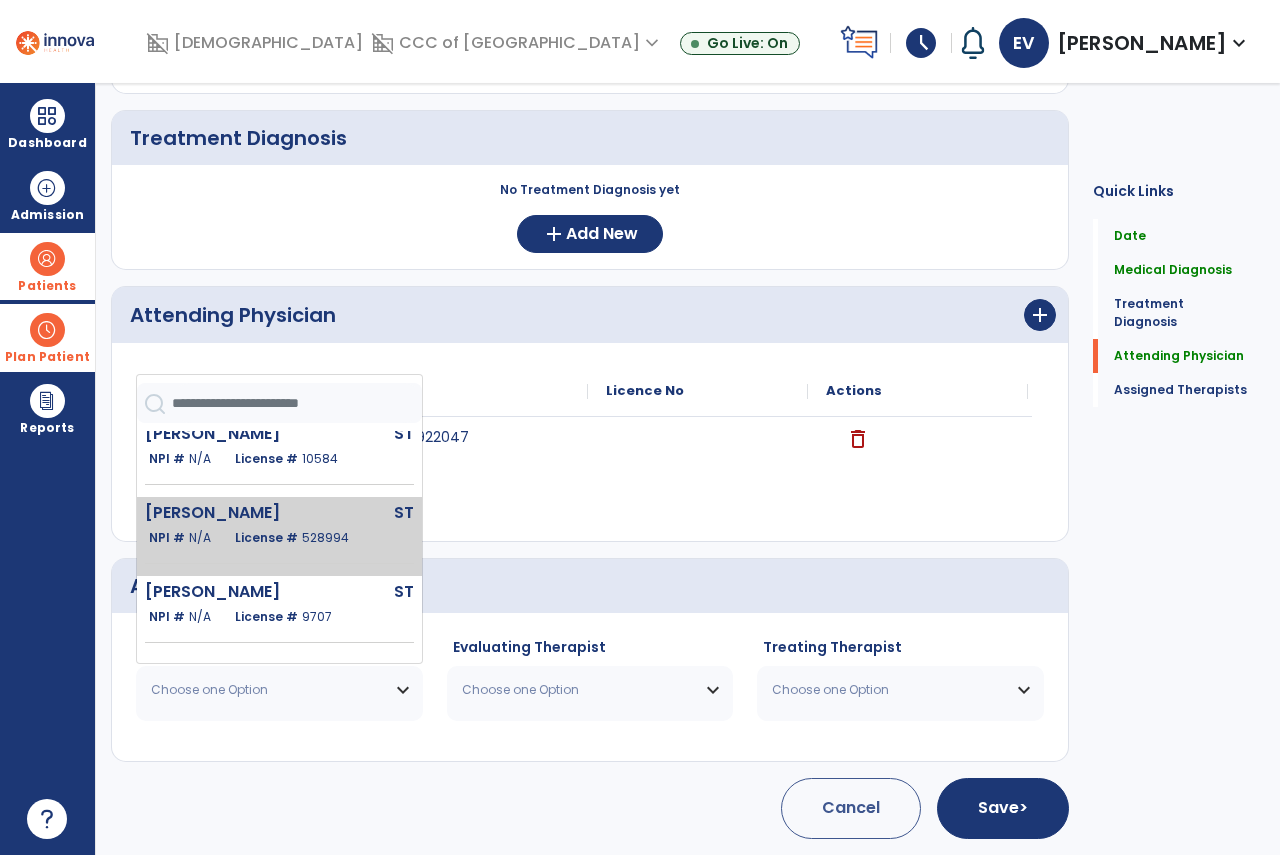 click on "[PERSON_NAME]  ST   NPI #  N/A   License #  528994" 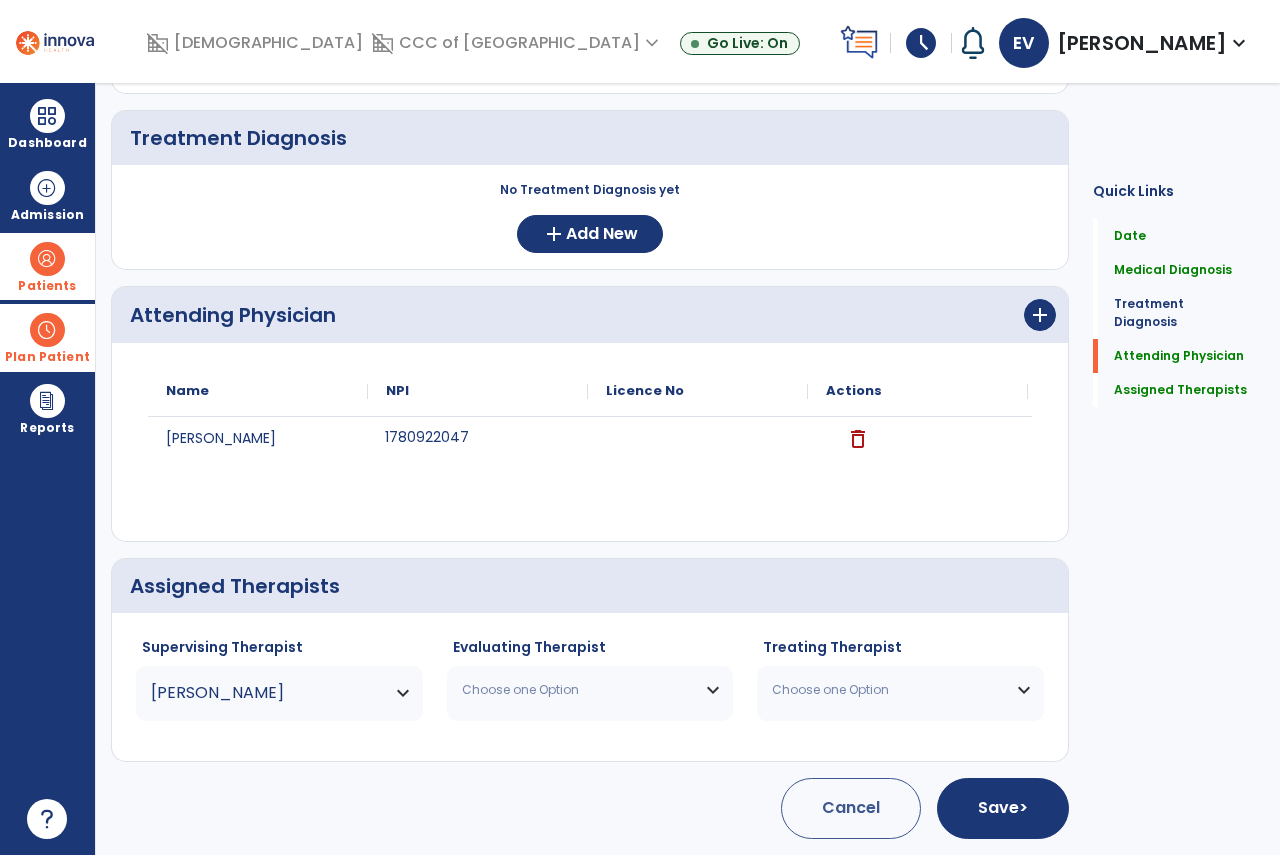 click on "Choose one Option" at bounding box center (578, 690) 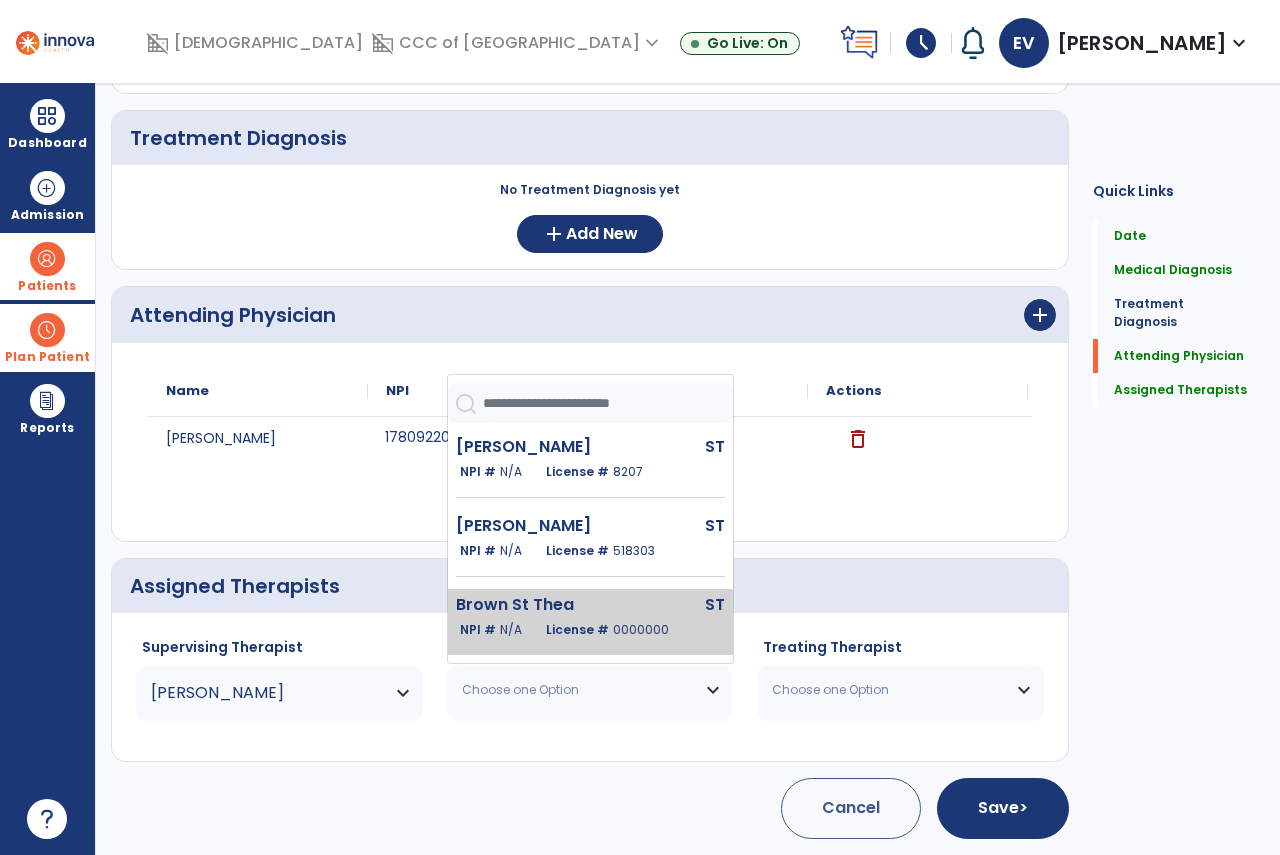 scroll, scrollTop: 748, scrollLeft: 0, axis: vertical 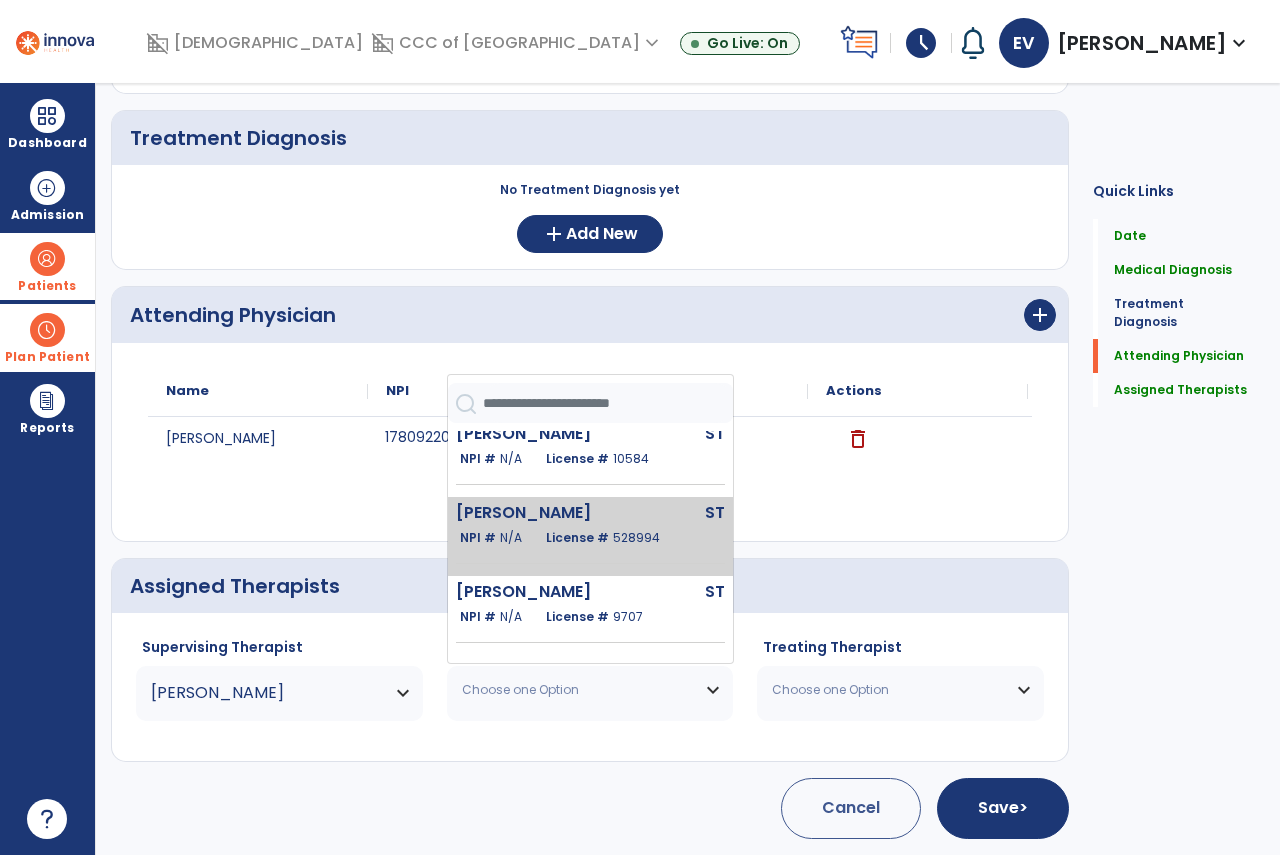 click on "License #  528994" 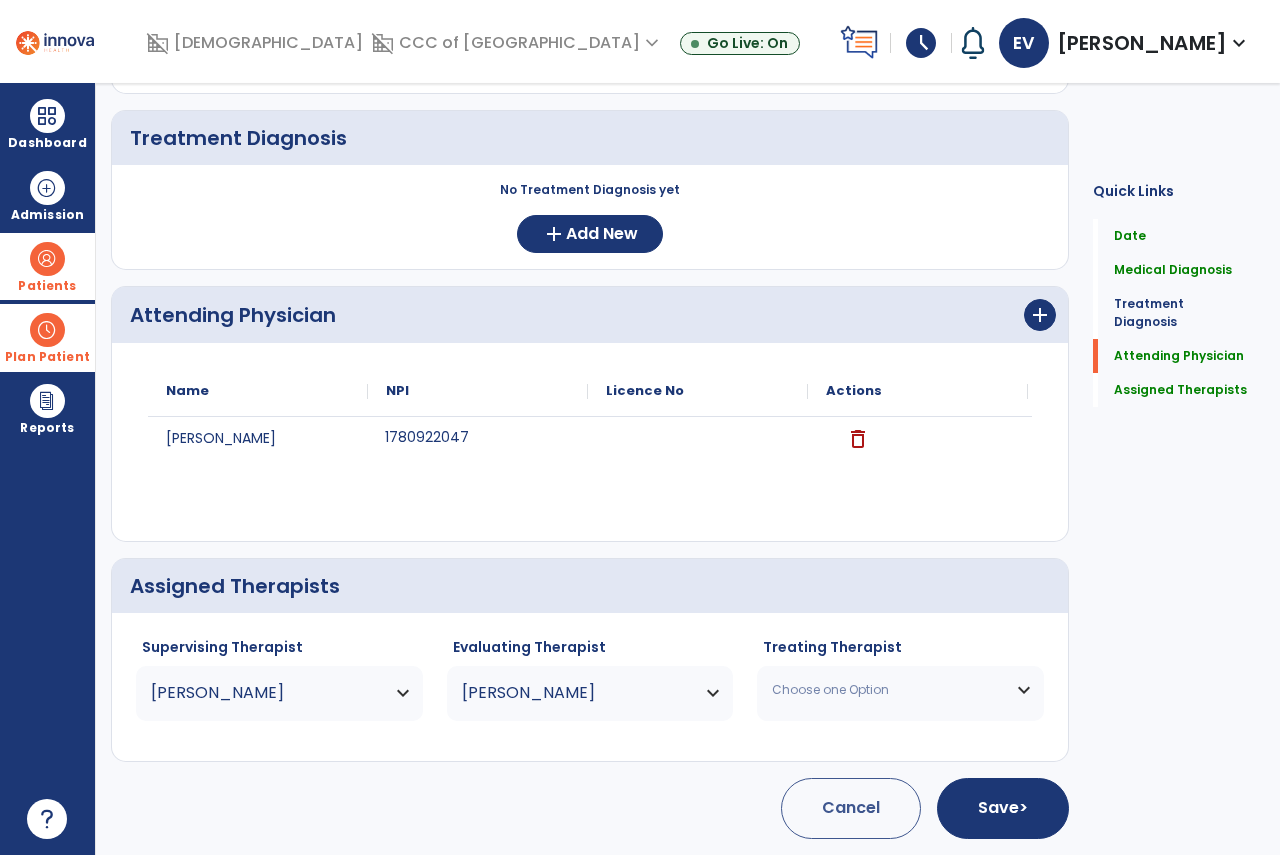 scroll, scrollTop: 39, scrollLeft: 0, axis: vertical 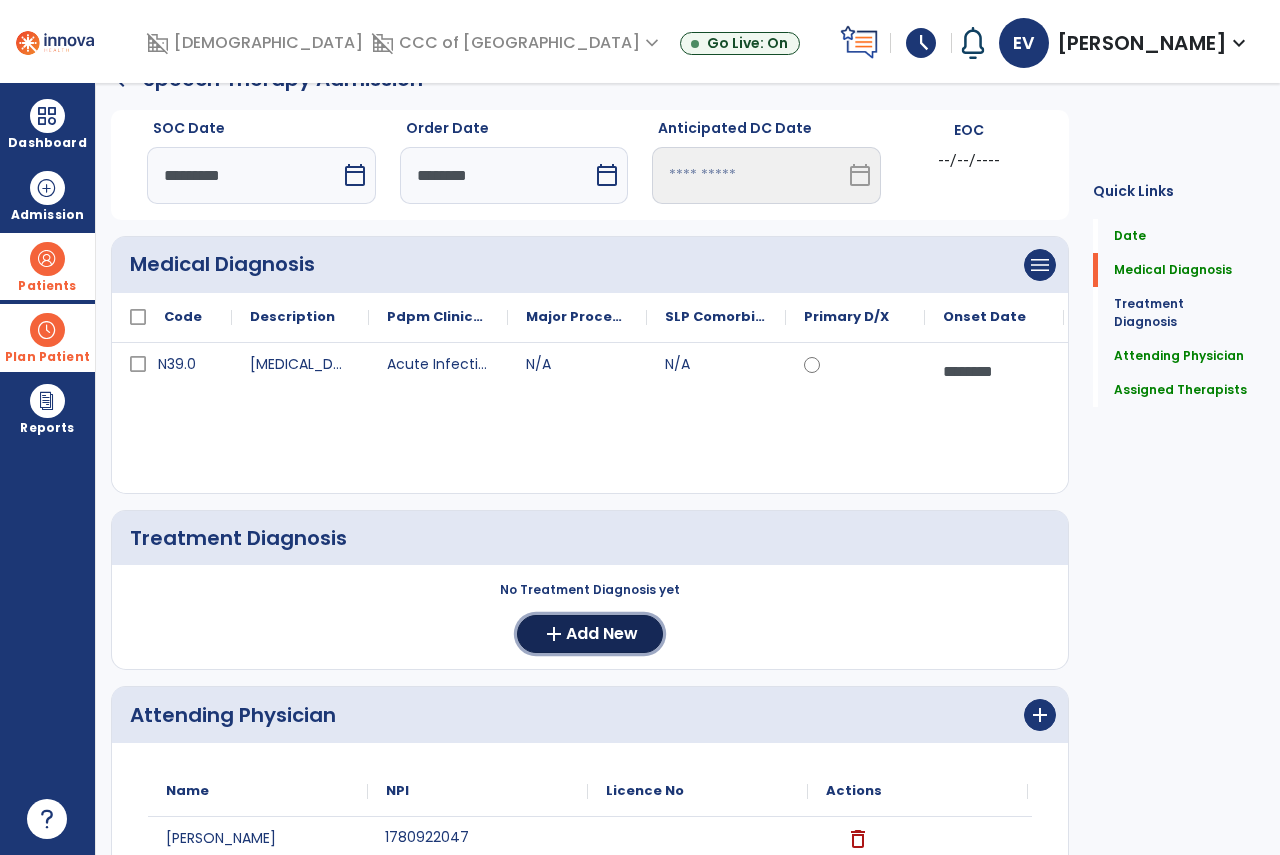 drag, startPoint x: 579, startPoint y: 620, endPoint x: 585, endPoint y: 558, distance: 62.289646 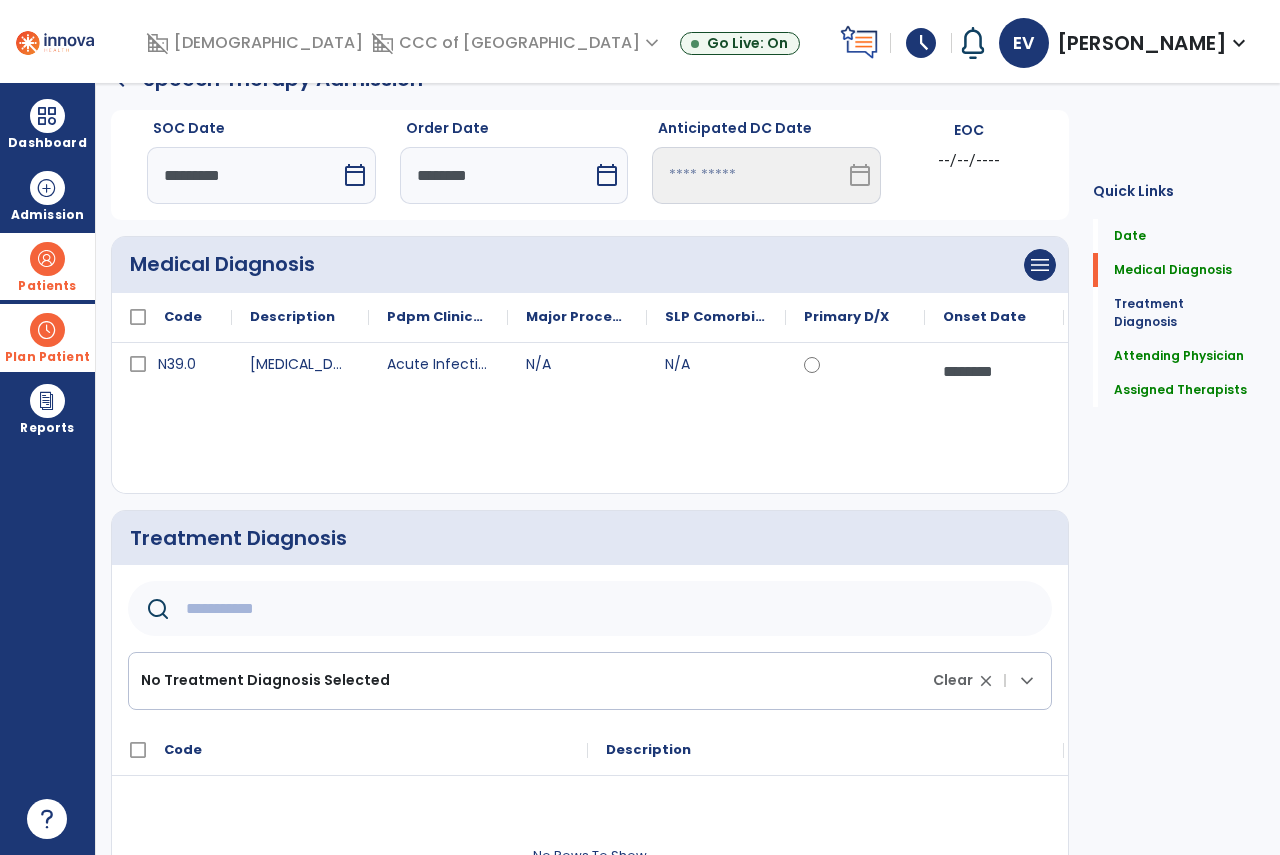 click 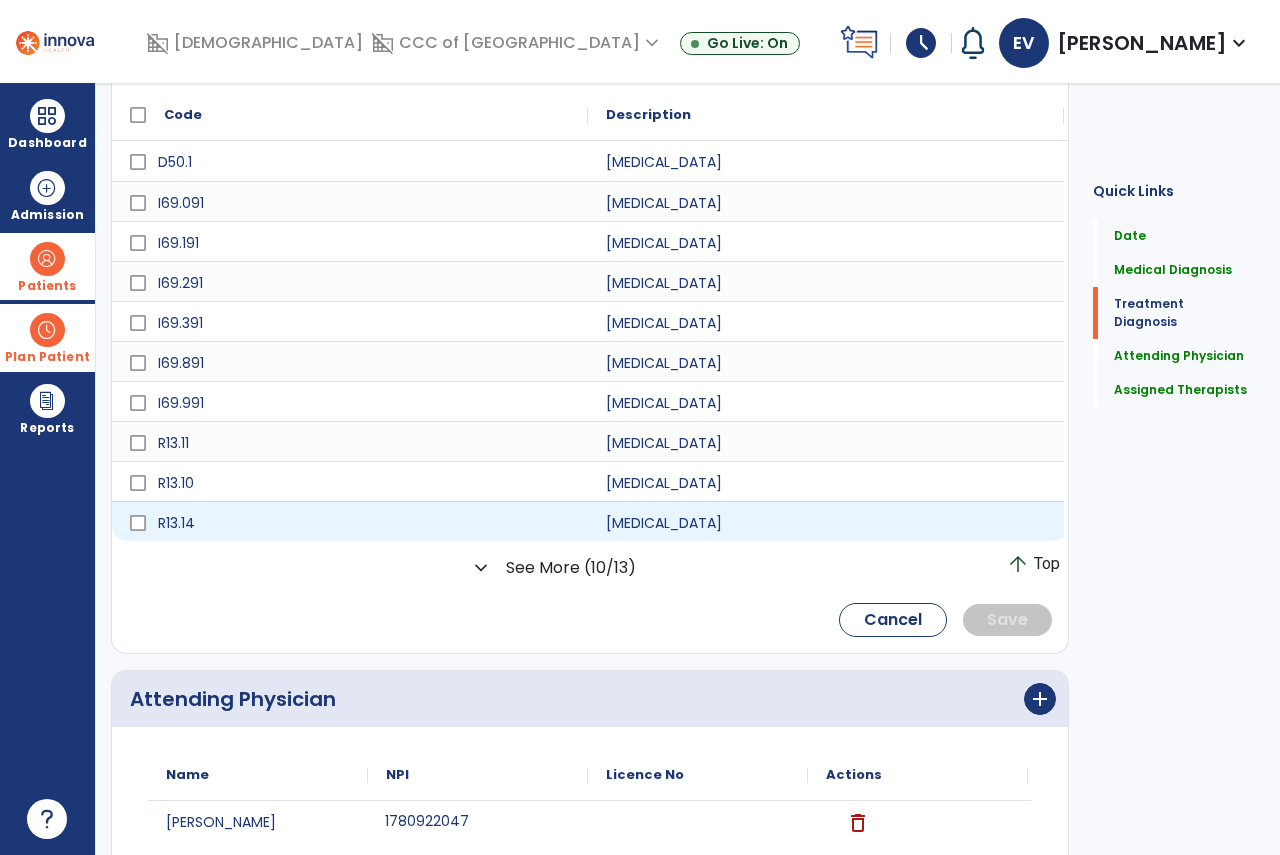 scroll, scrollTop: 474, scrollLeft: 0, axis: vertical 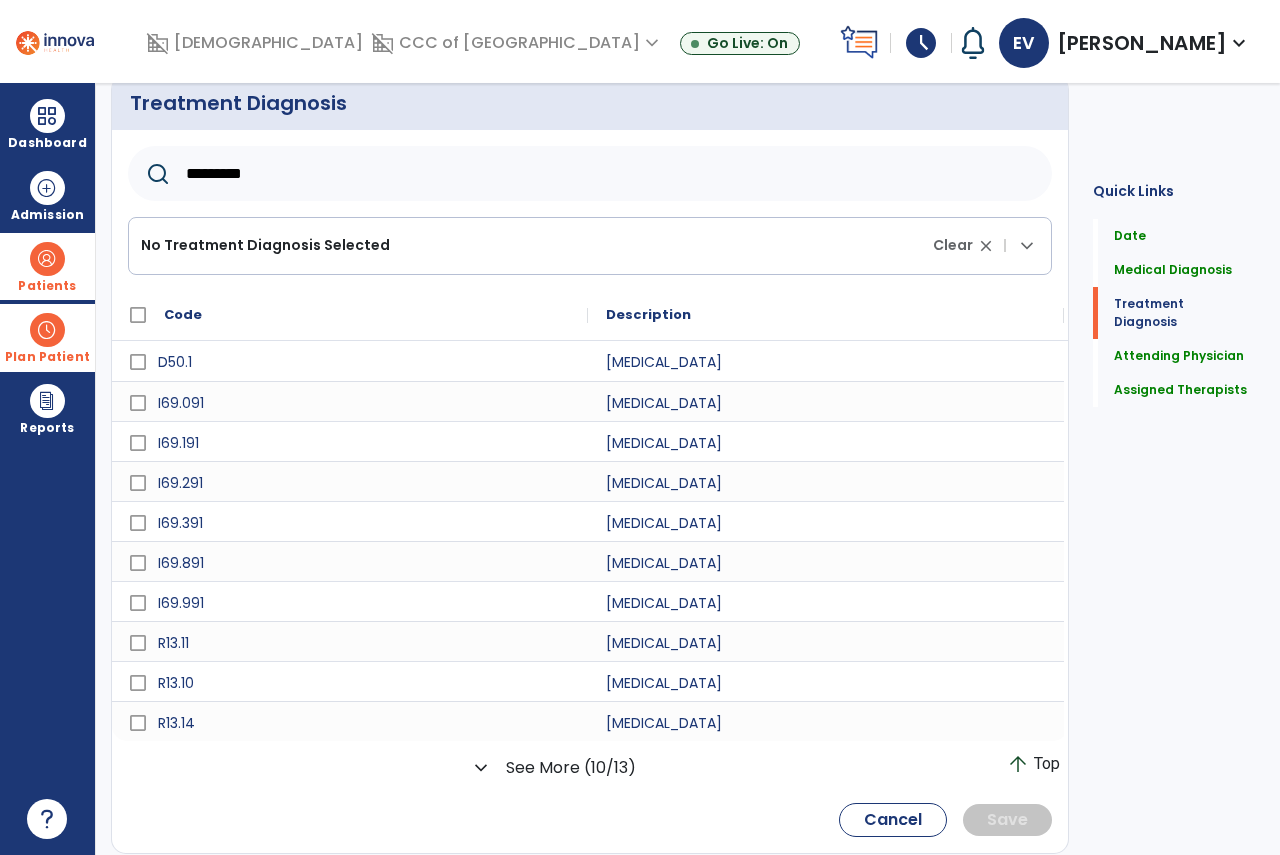 type on "*********" 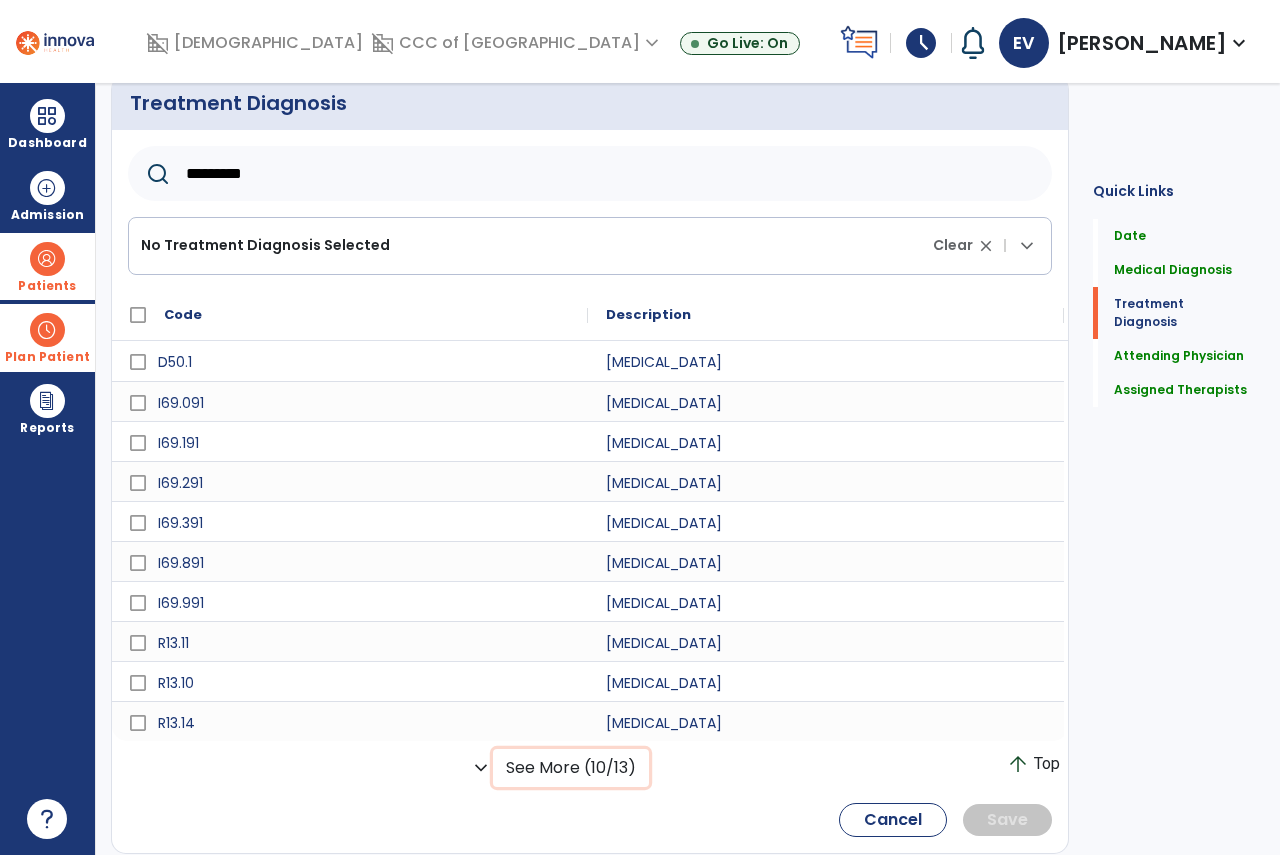 click on "See More (10/13)" 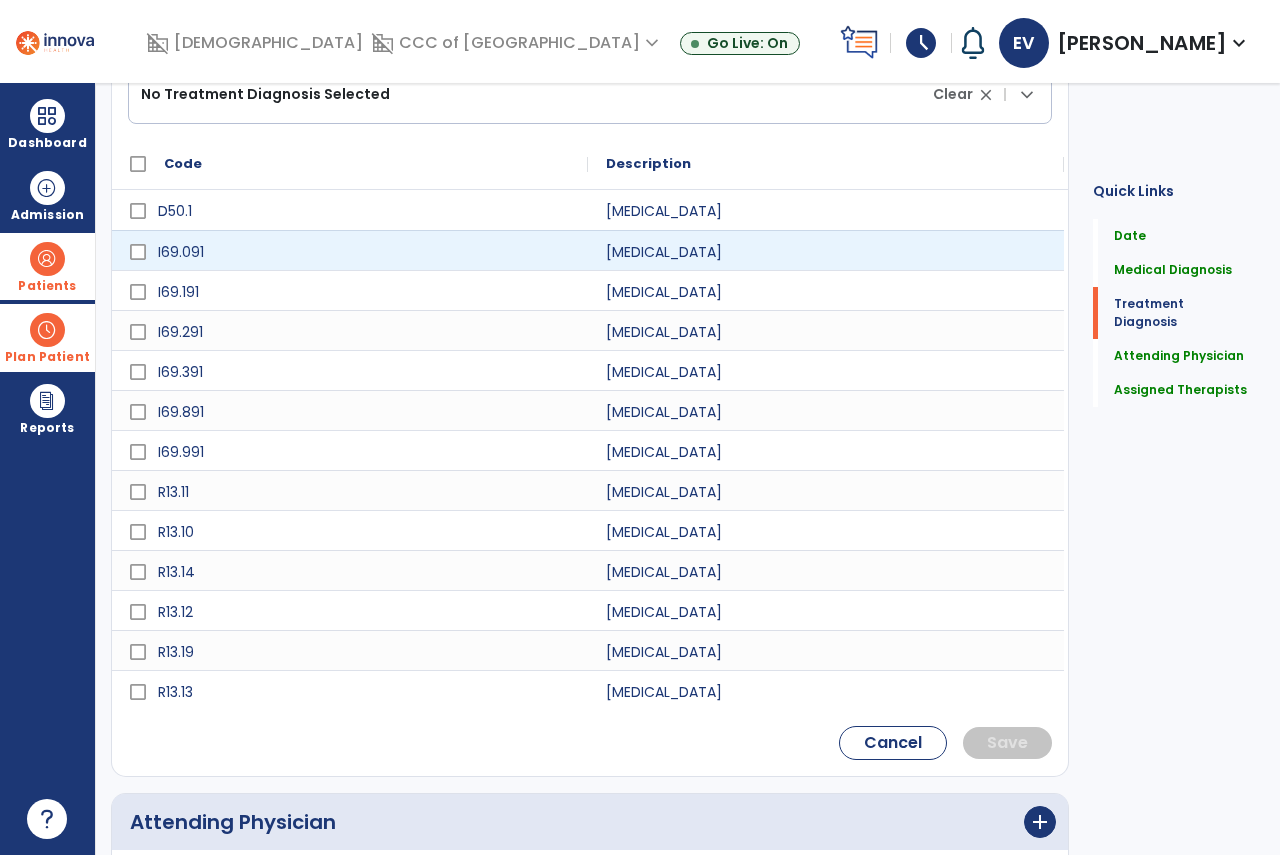 scroll, scrollTop: 774, scrollLeft: 0, axis: vertical 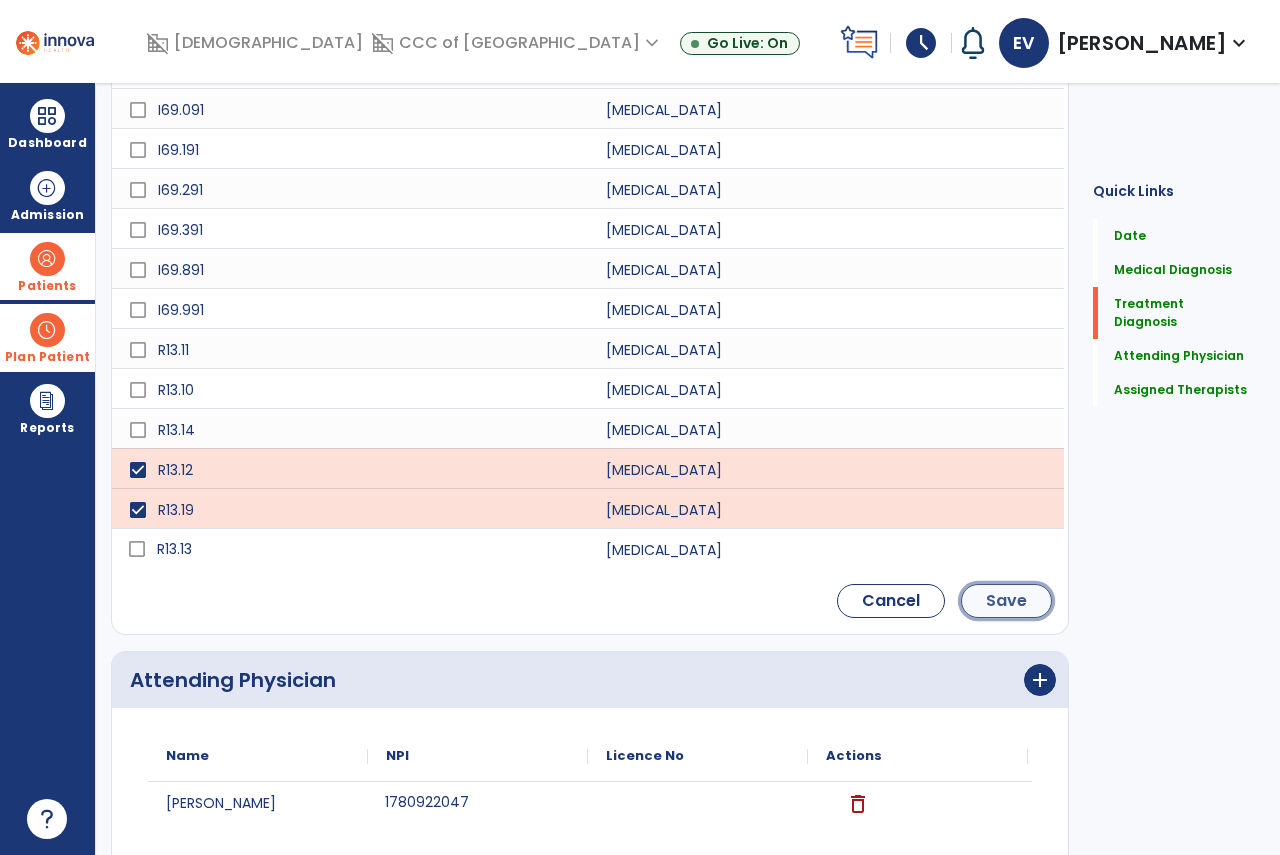 click on "Save" 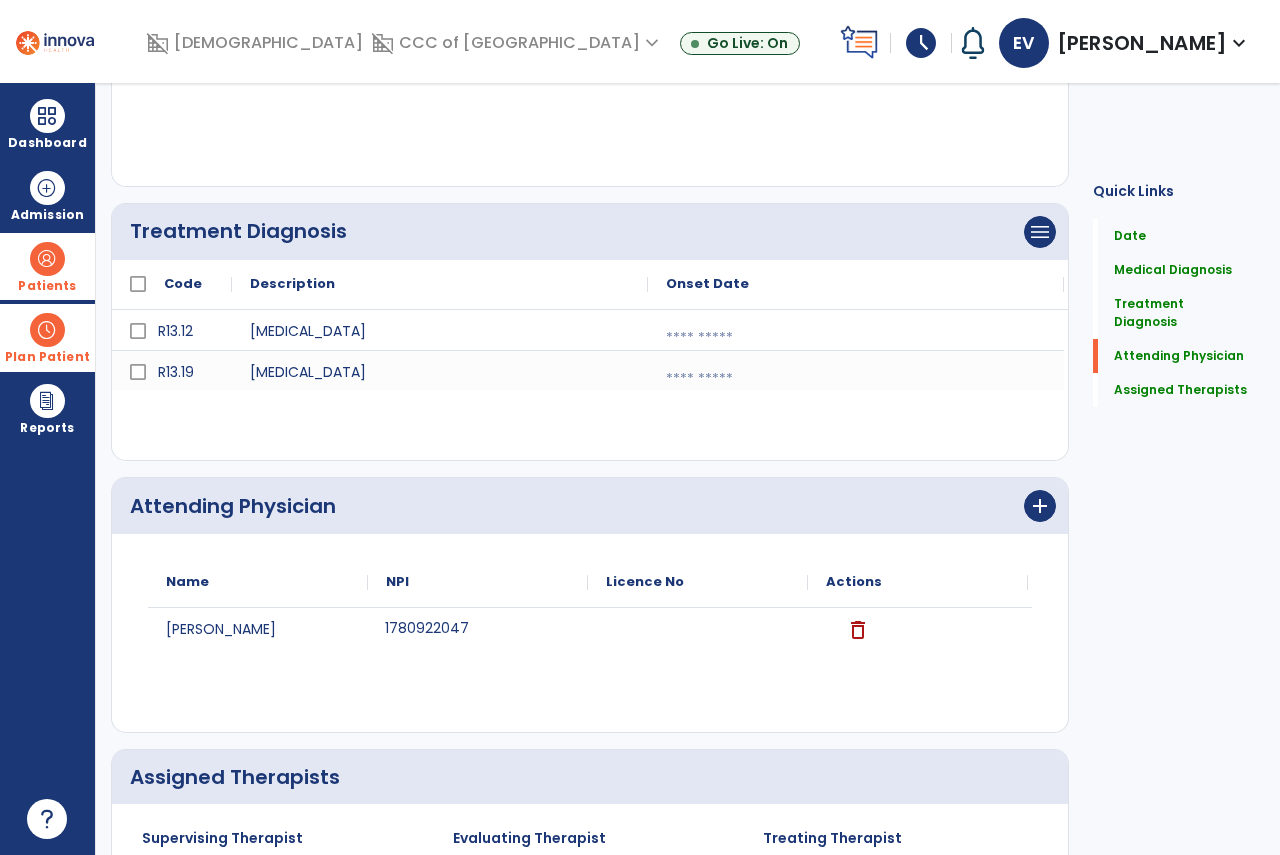 scroll, scrollTop: 137, scrollLeft: 0, axis: vertical 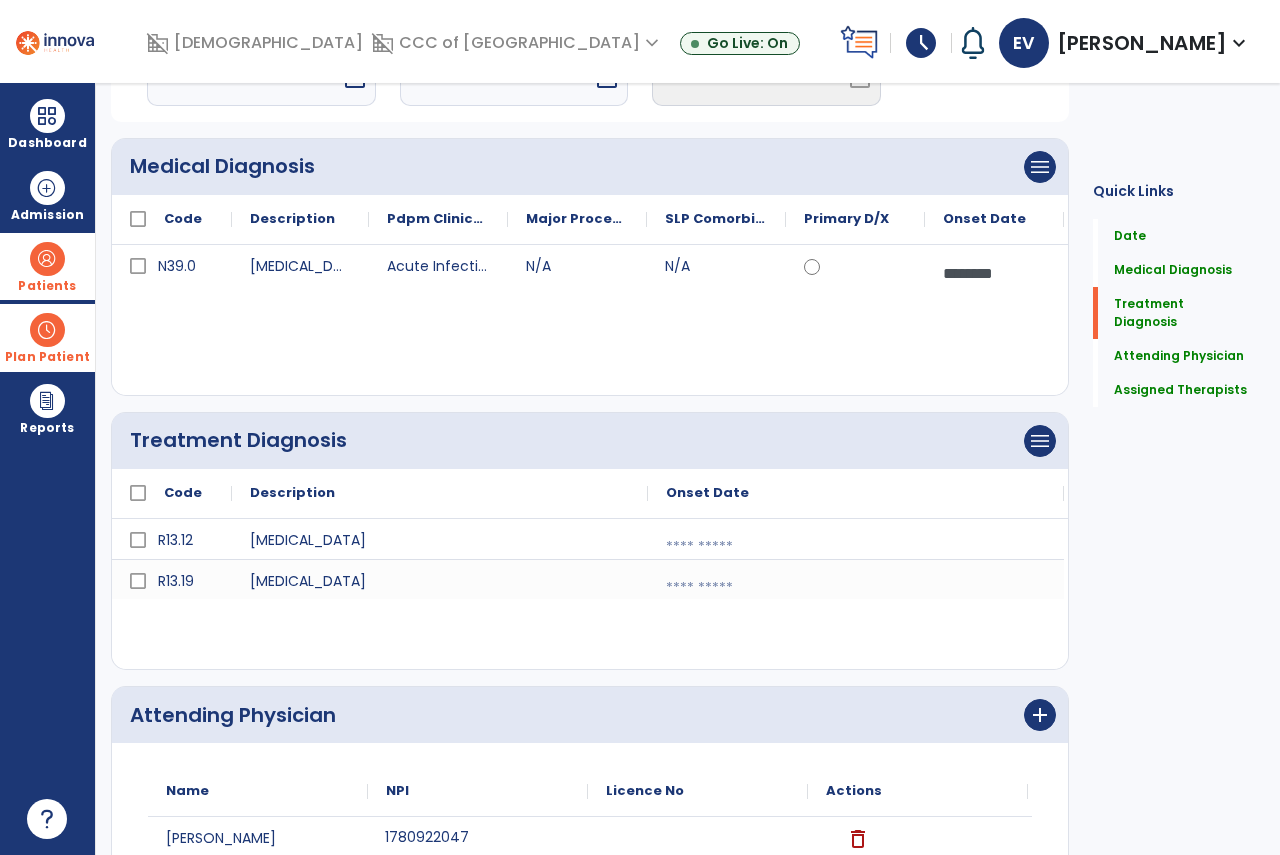 click on "Treatment Diagnosis      menu   Add Treatment Diagnosis   Delete Treatment Diagnosis" 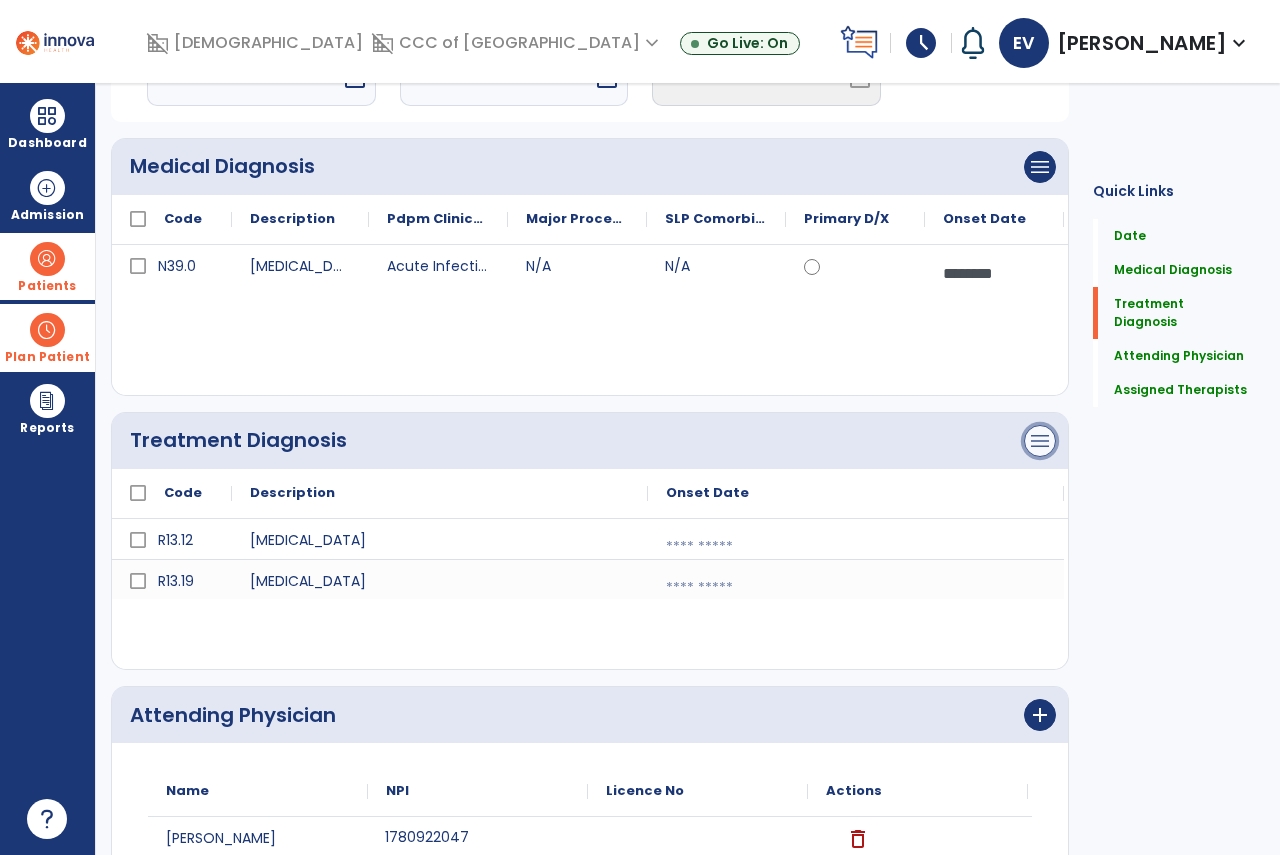 click on "menu" at bounding box center (1040, 167) 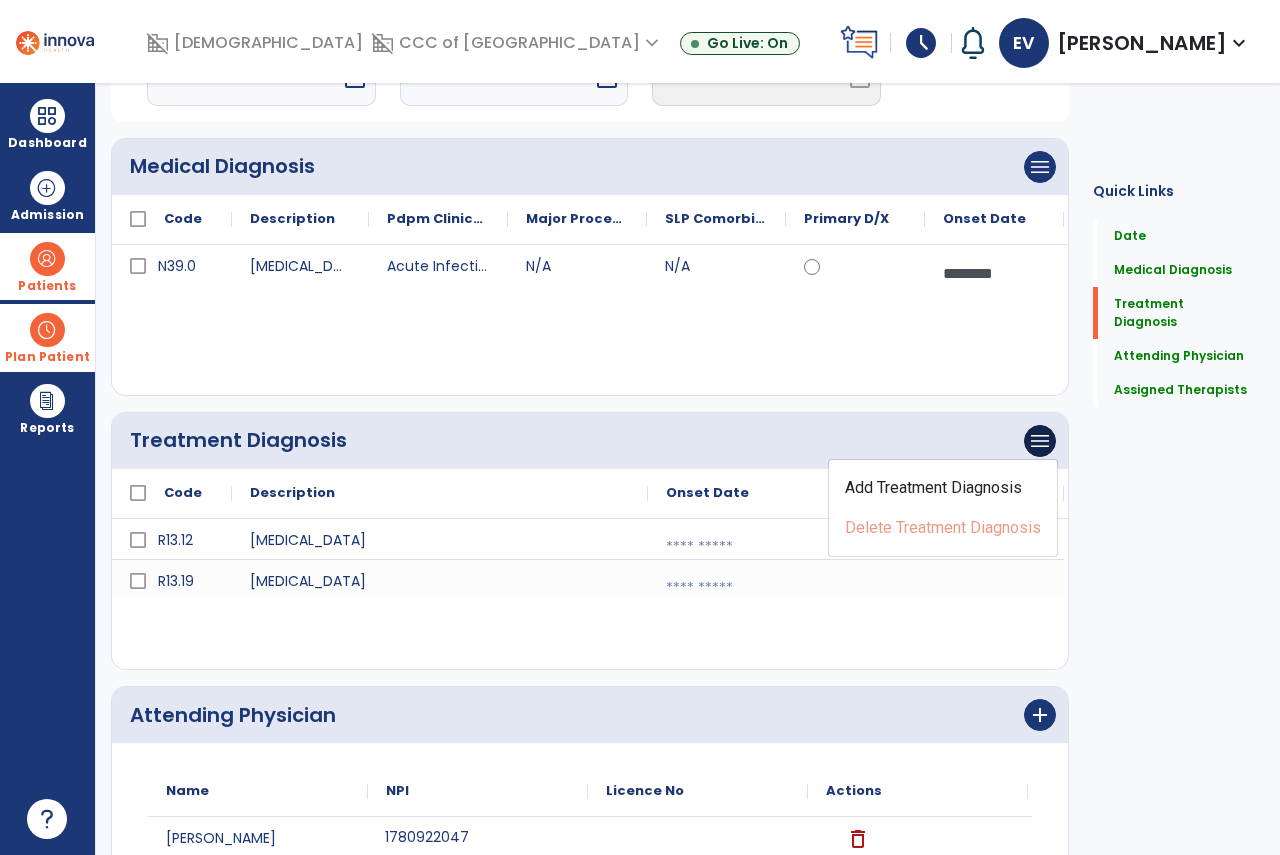 click on "menu   Add Treatment Diagnosis   Delete Treatment Diagnosis" 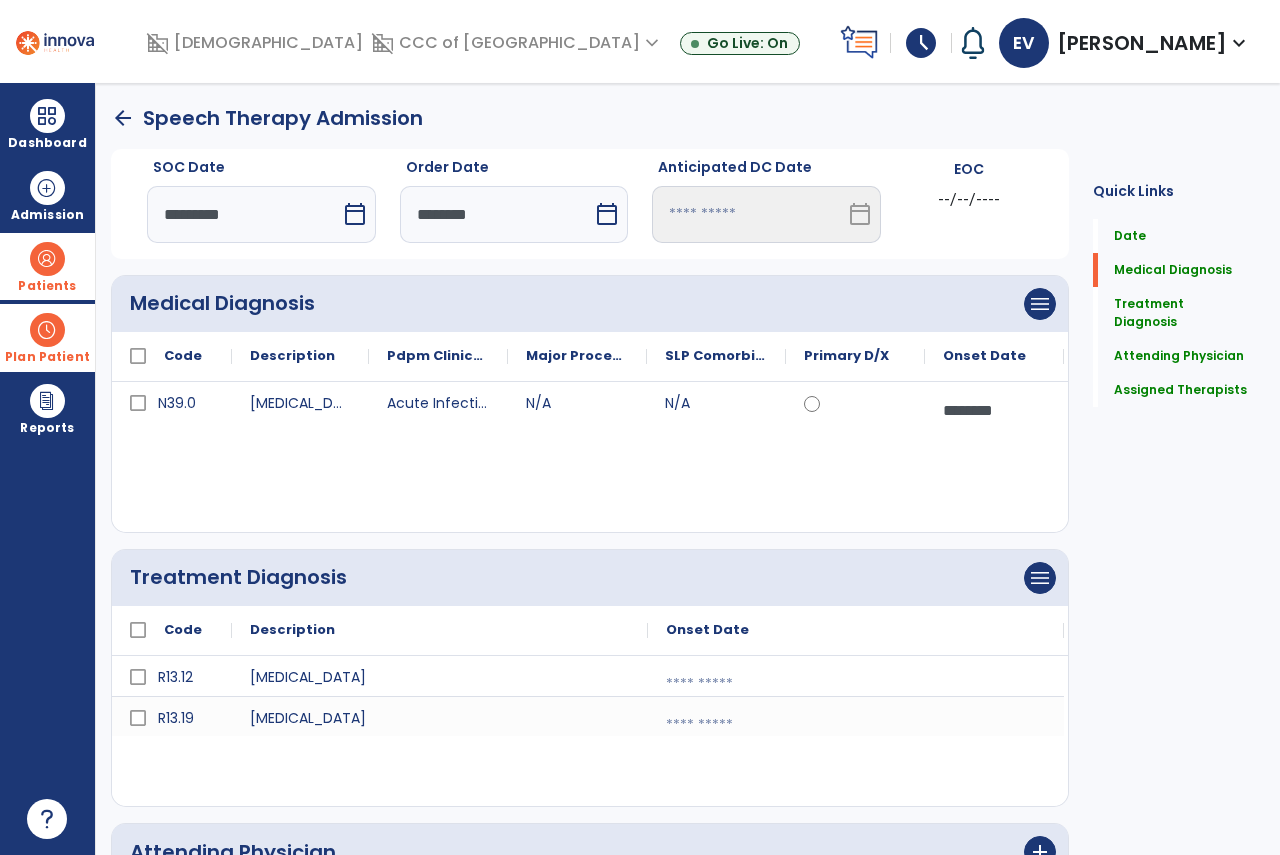 scroll, scrollTop: 537, scrollLeft: 0, axis: vertical 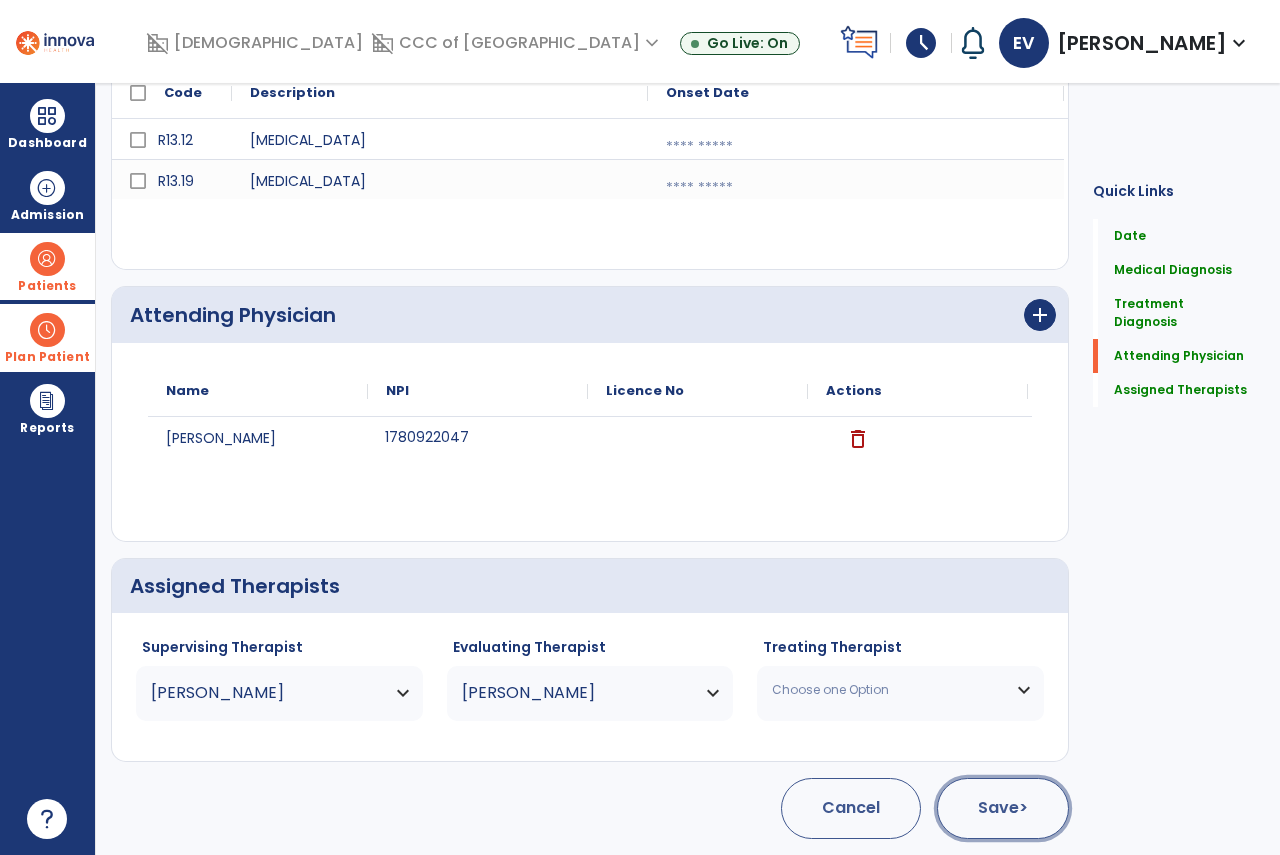 click on "Save  >" 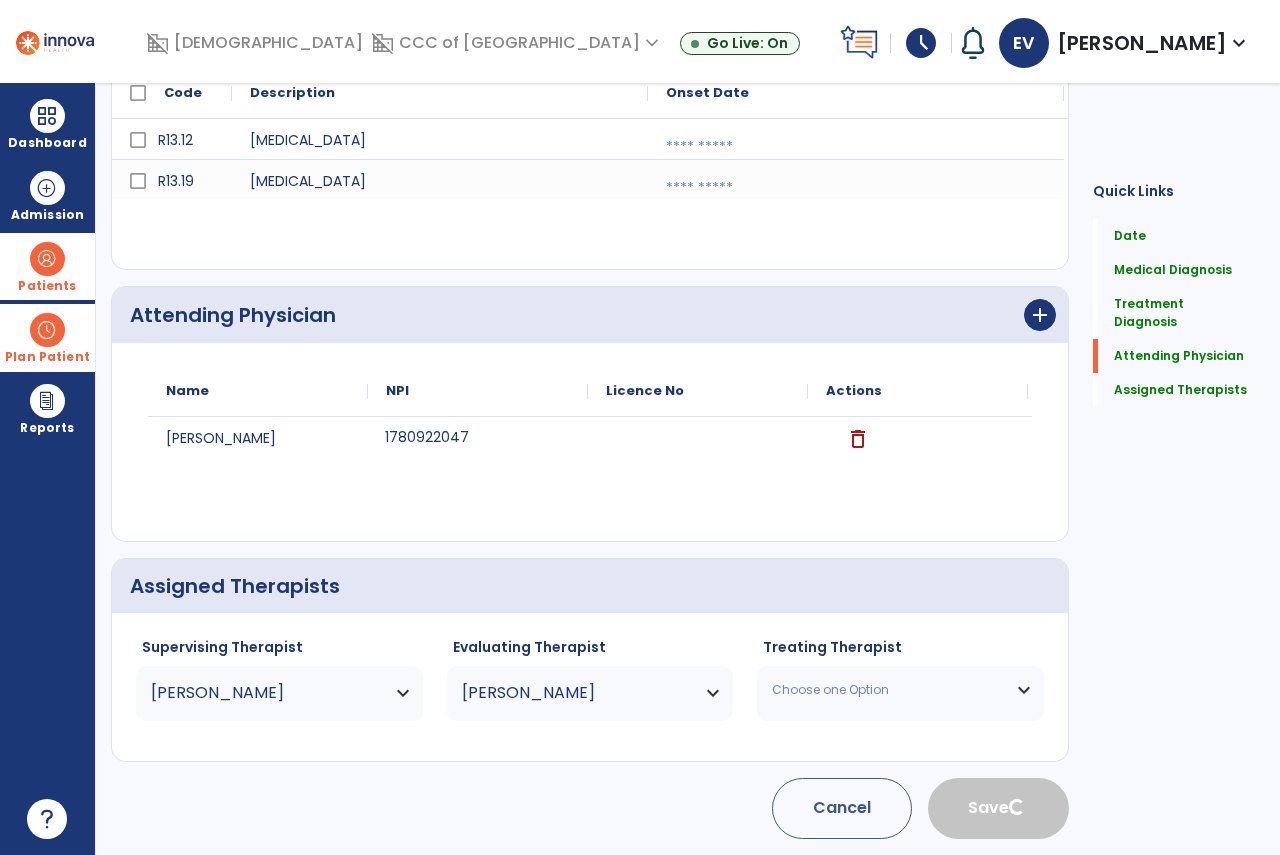 type 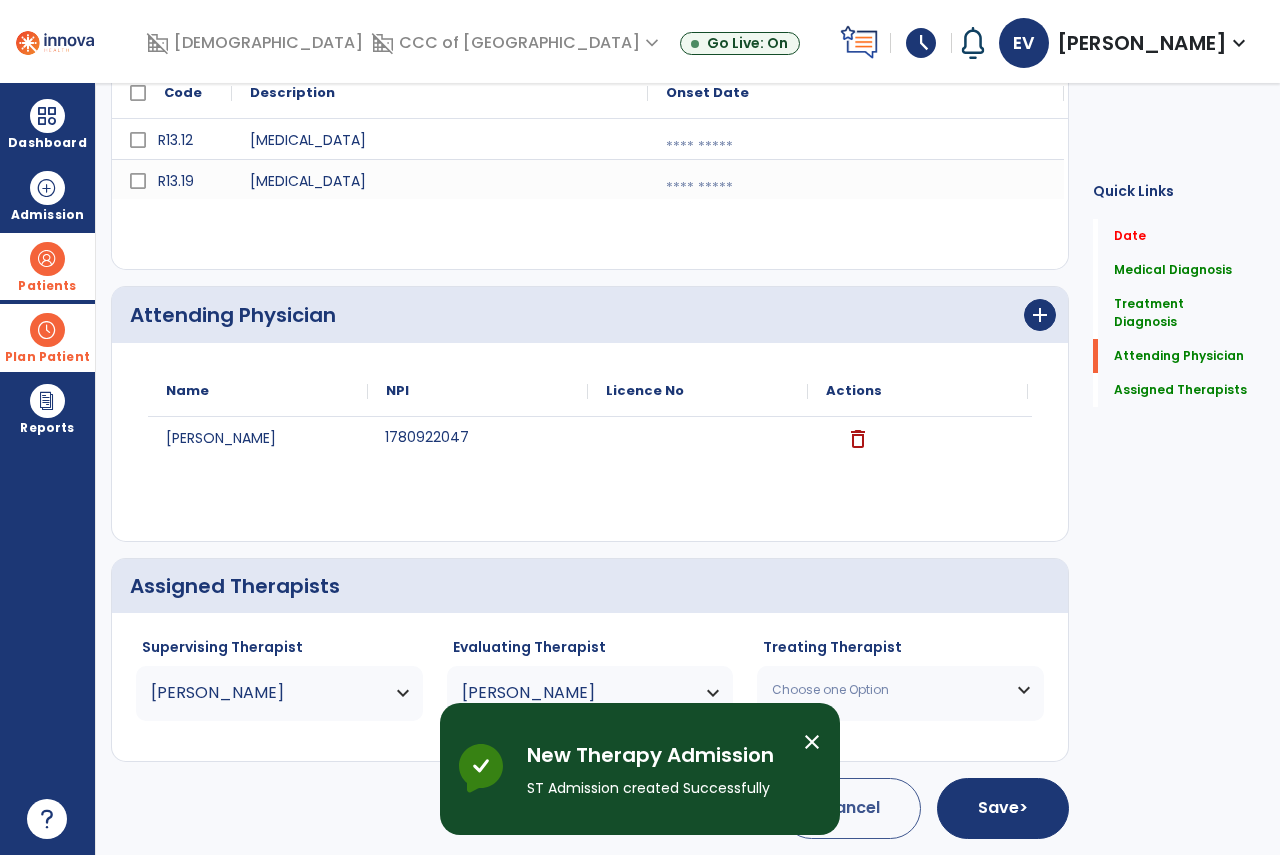 scroll, scrollTop: 0, scrollLeft: 0, axis: both 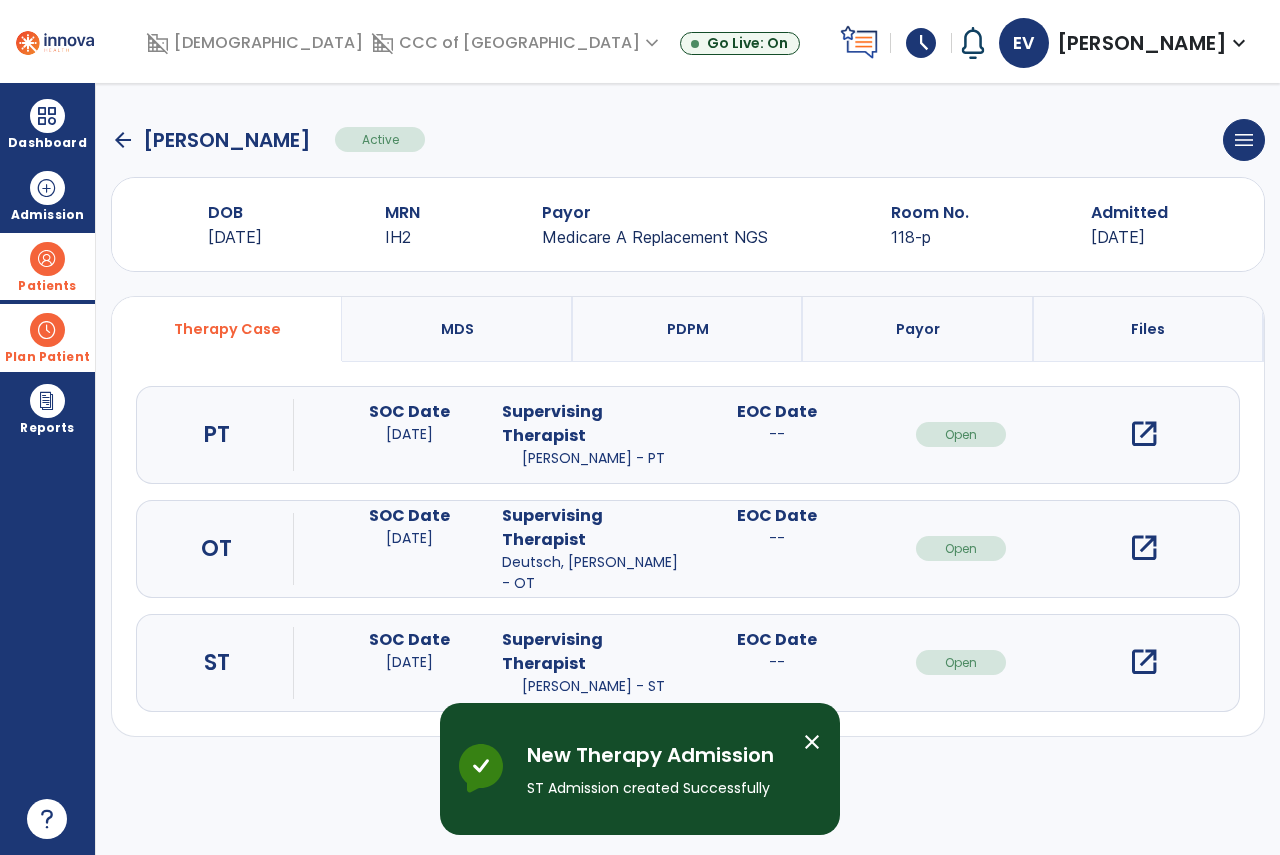 click on "open_in_new" at bounding box center [1144, 662] 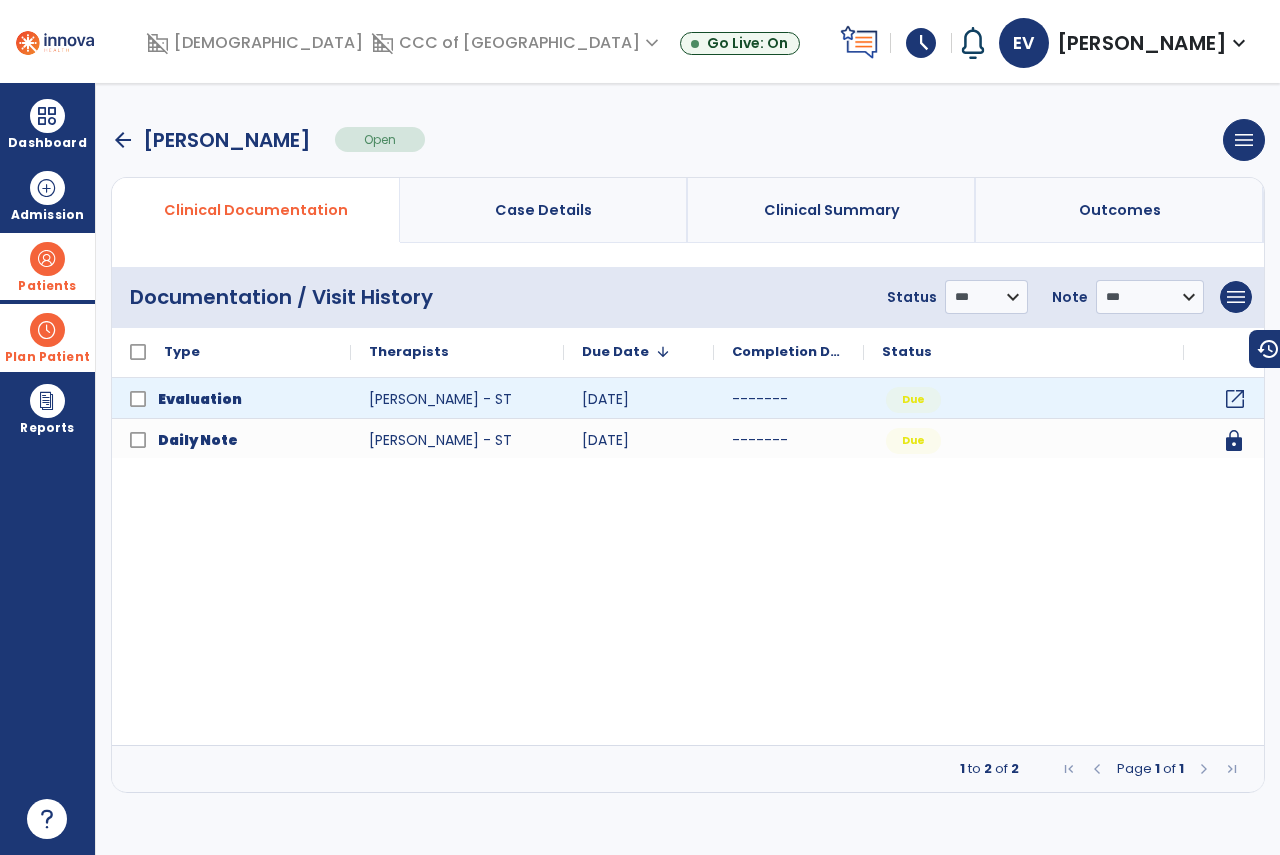 click on "open_in_new" 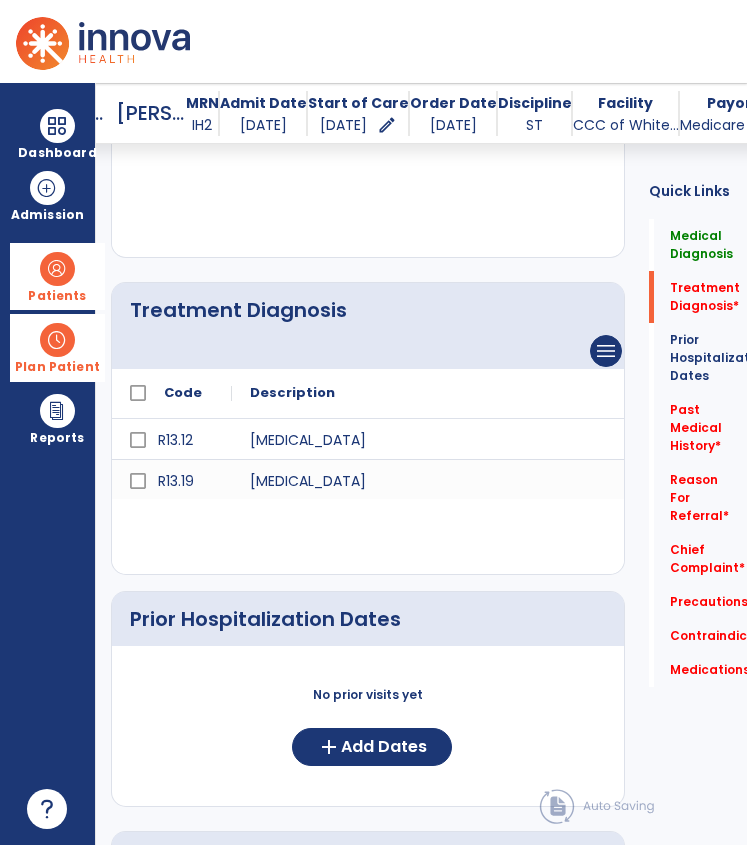 scroll, scrollTop: 466, scrollLeft: 0, axis: vertical 